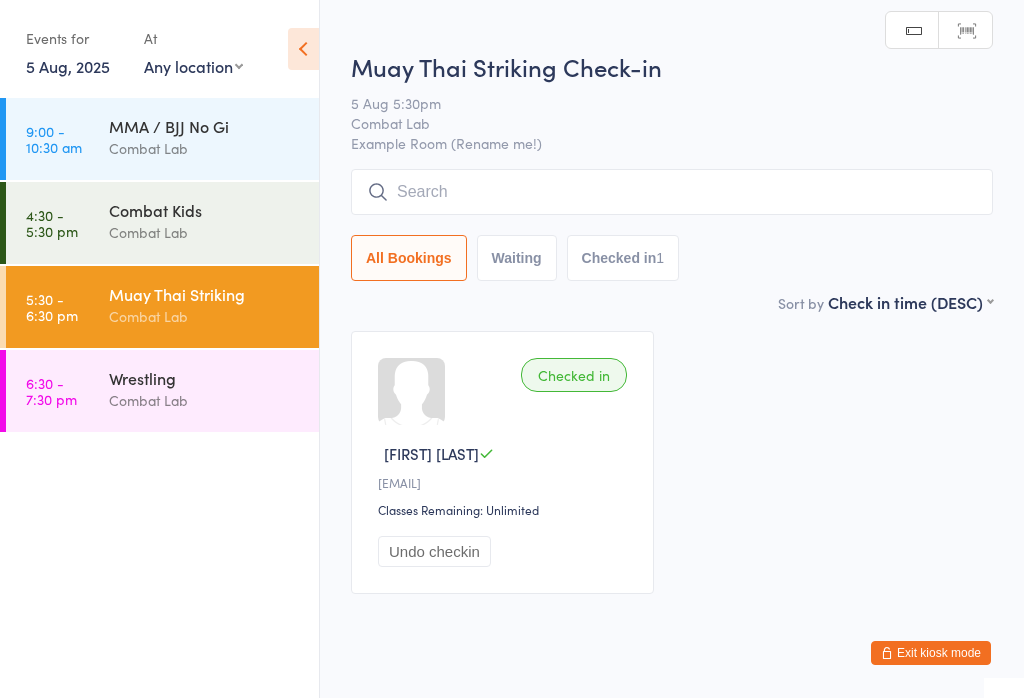 scroll, scrollTop: 171, scrollLeft: 0, axis: vertical 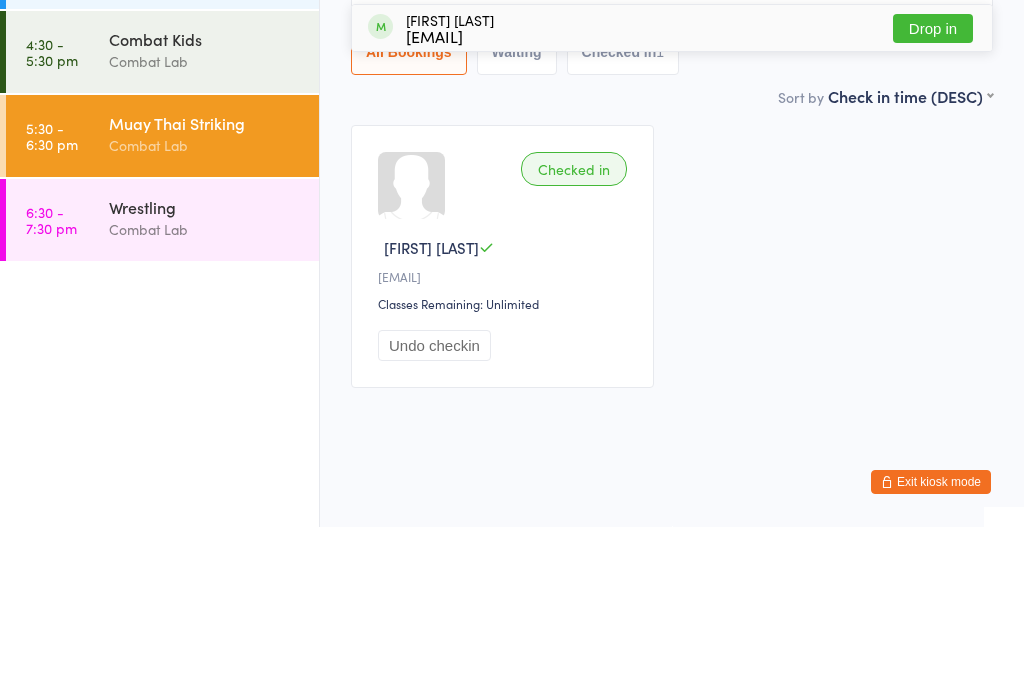 type on "Layto" 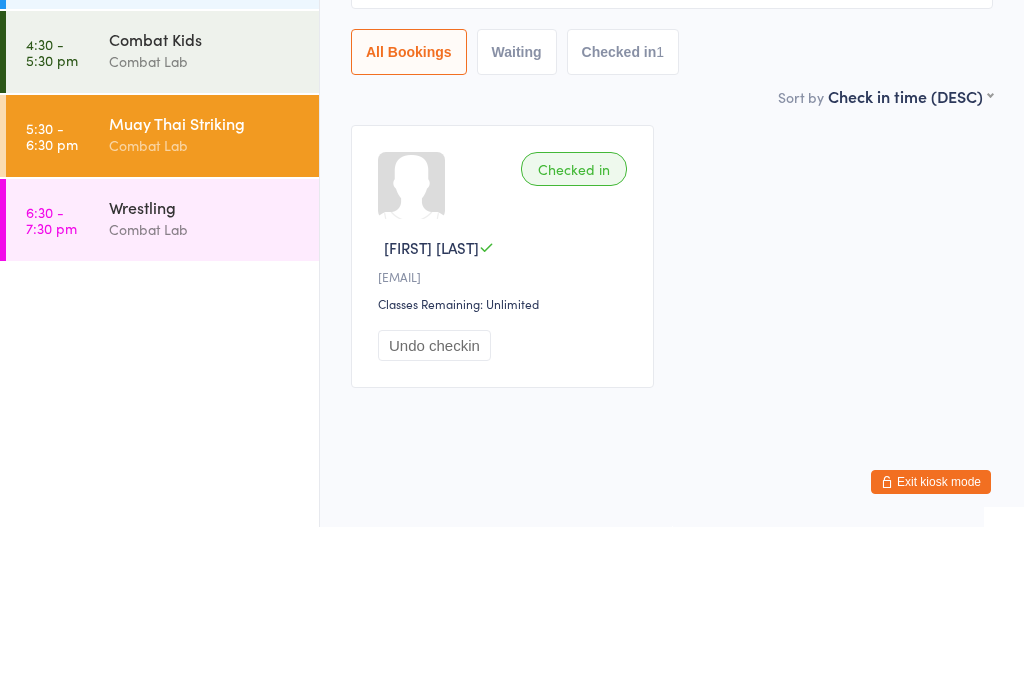 scroll, scrollTop: 60, scrollLeft: 0, axis: vertical 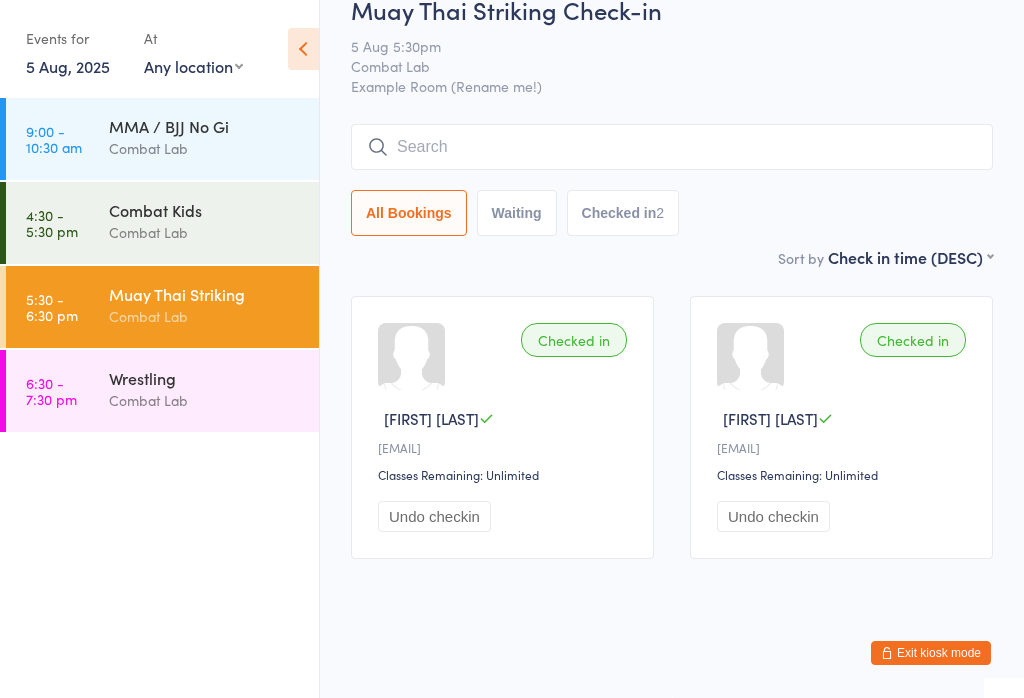 click at bounding box center [672, 147] 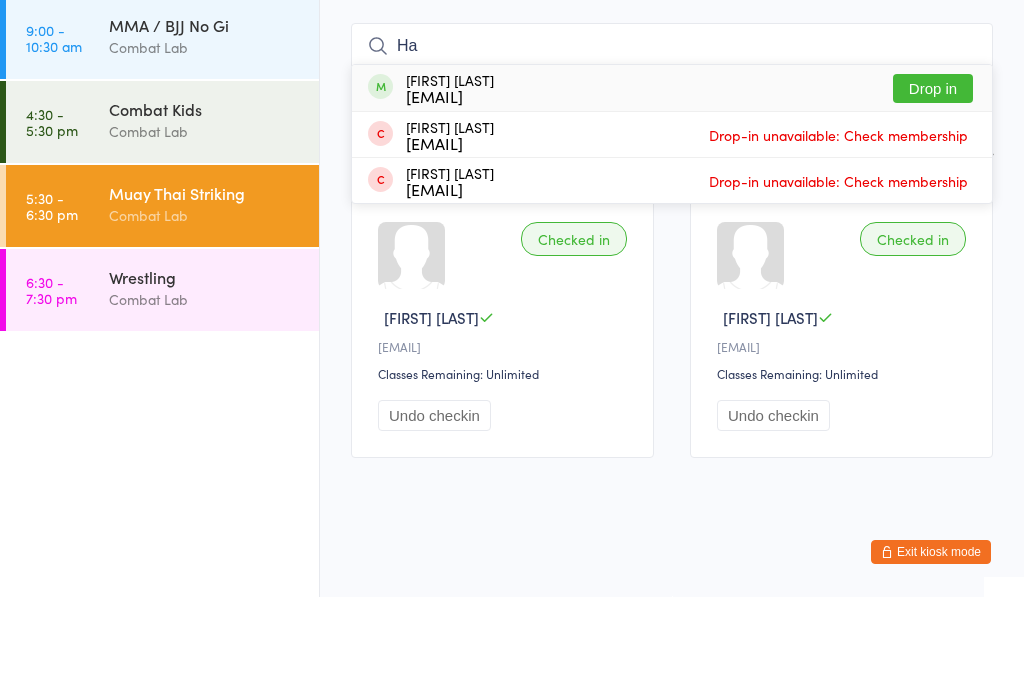 type on "Ha" 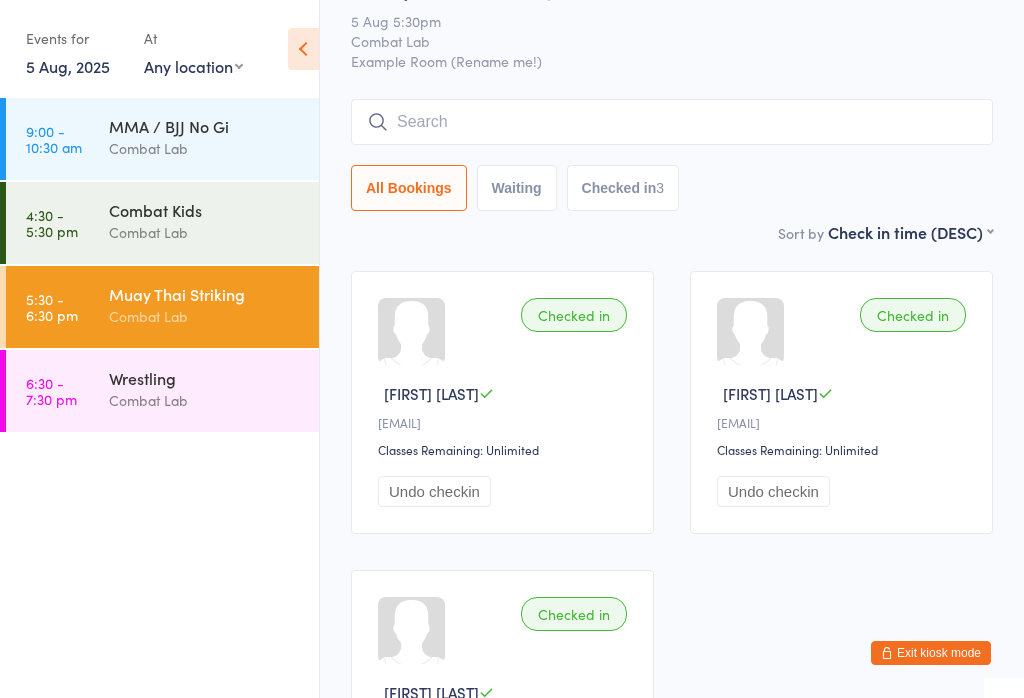 click at bounding box center [672, 122] 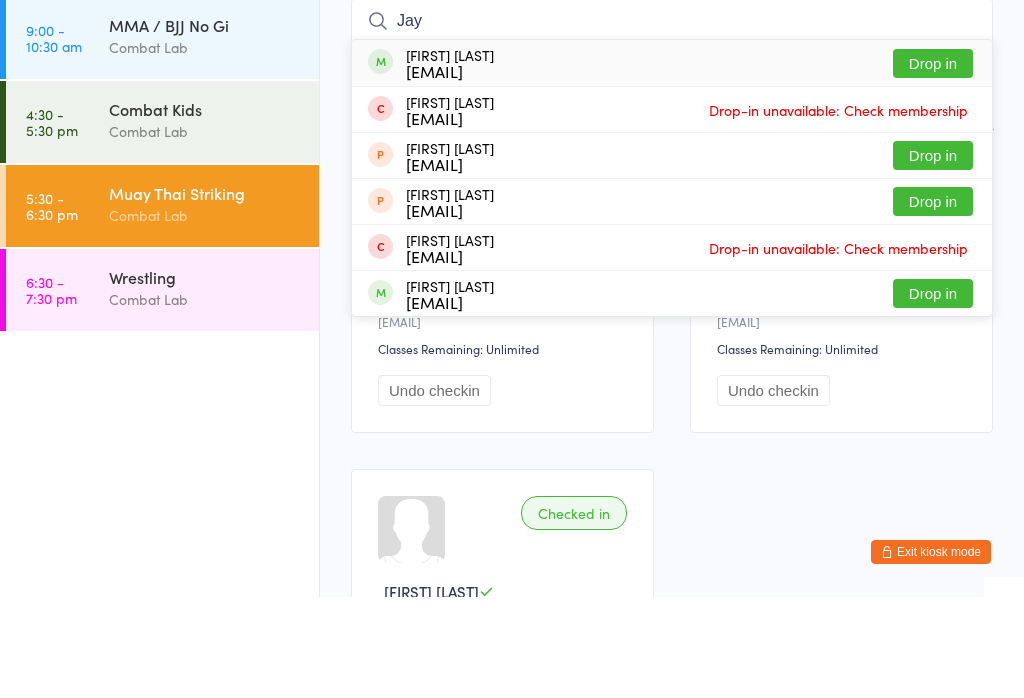 type on "Jay" 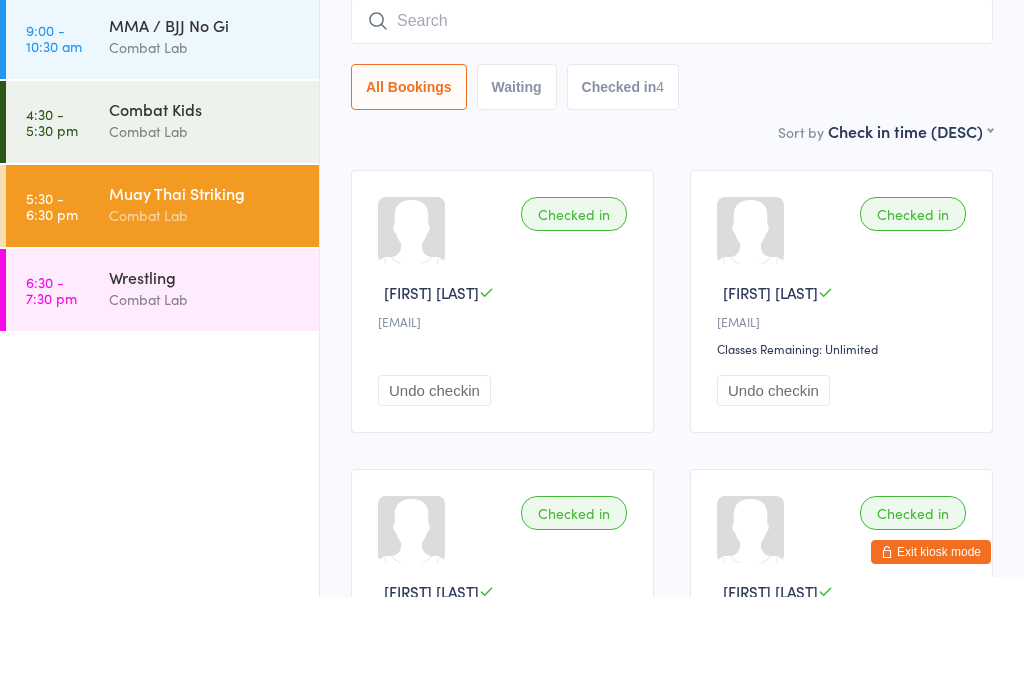 click on "All Bookings Waiting  Checked in  4" at bounding box center (672, 188) 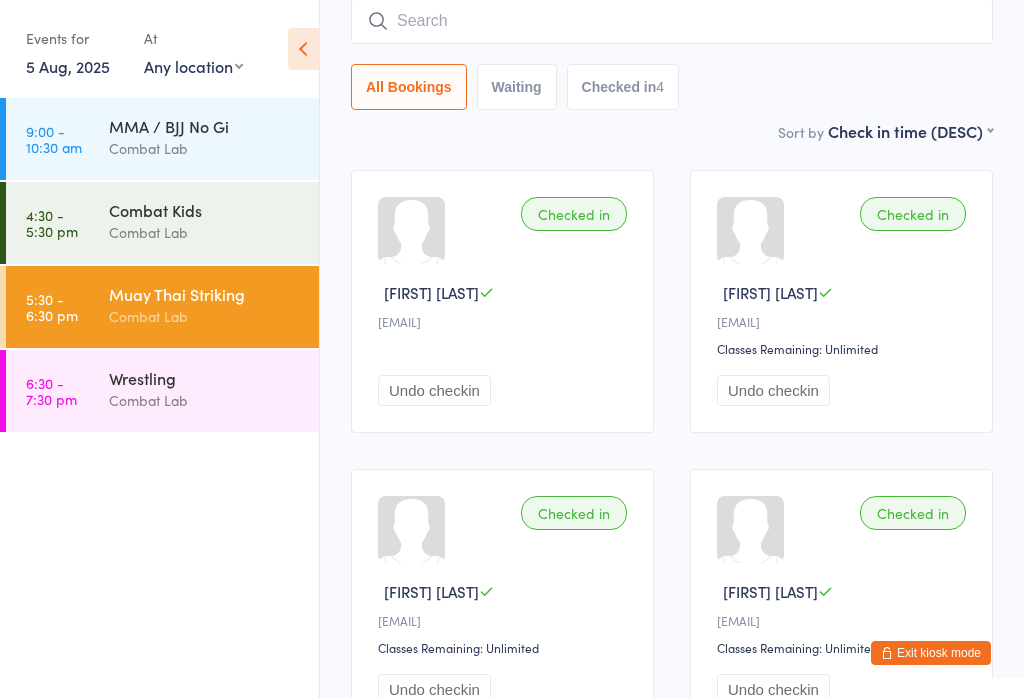 click at bounding box center (672, 21) 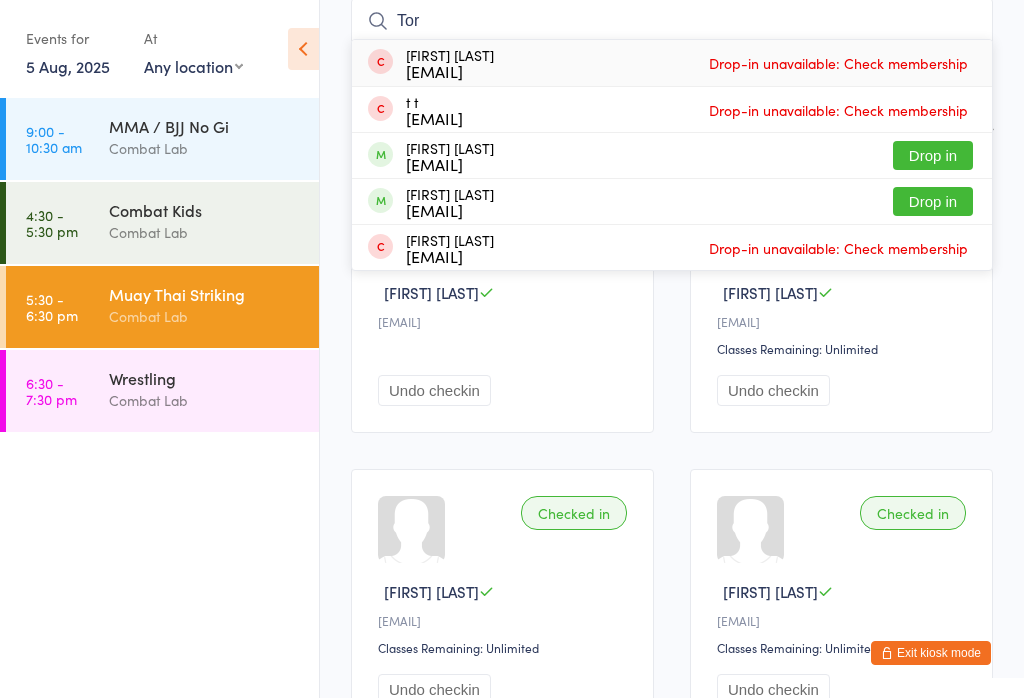 type on "Tor" 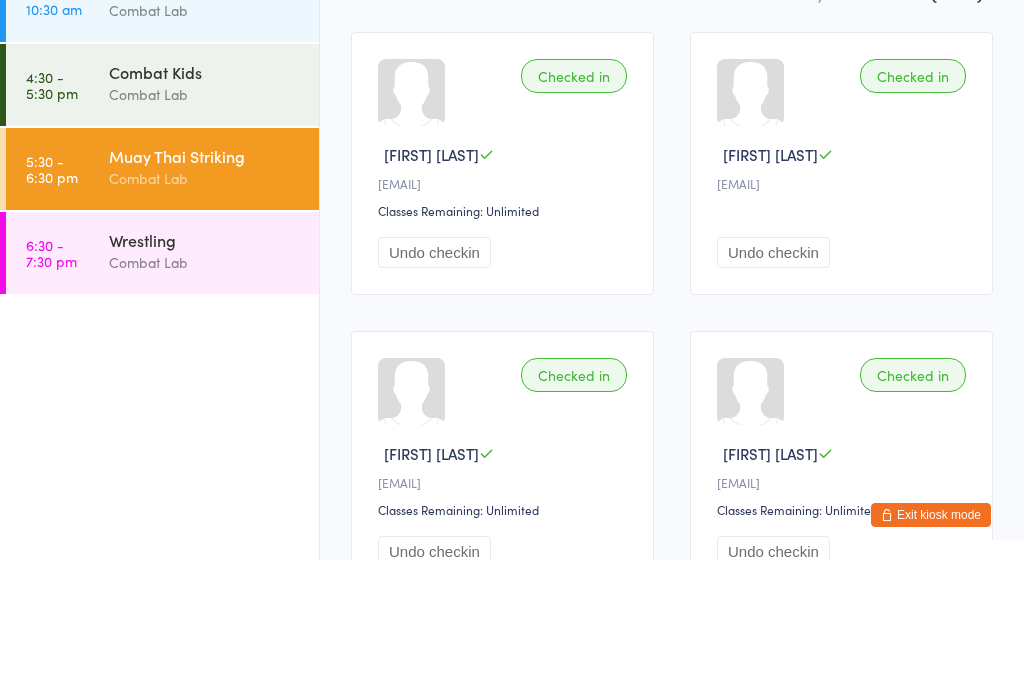 click on "Combat Lab" at bounding box center (205, 400) 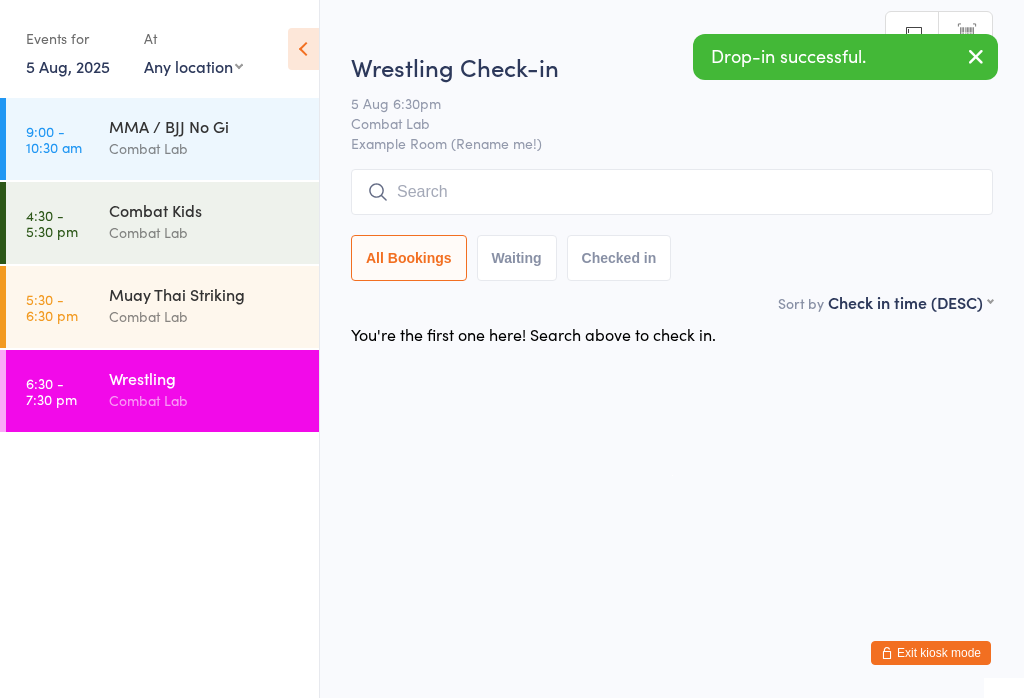 click at bounding box center (672, 192) 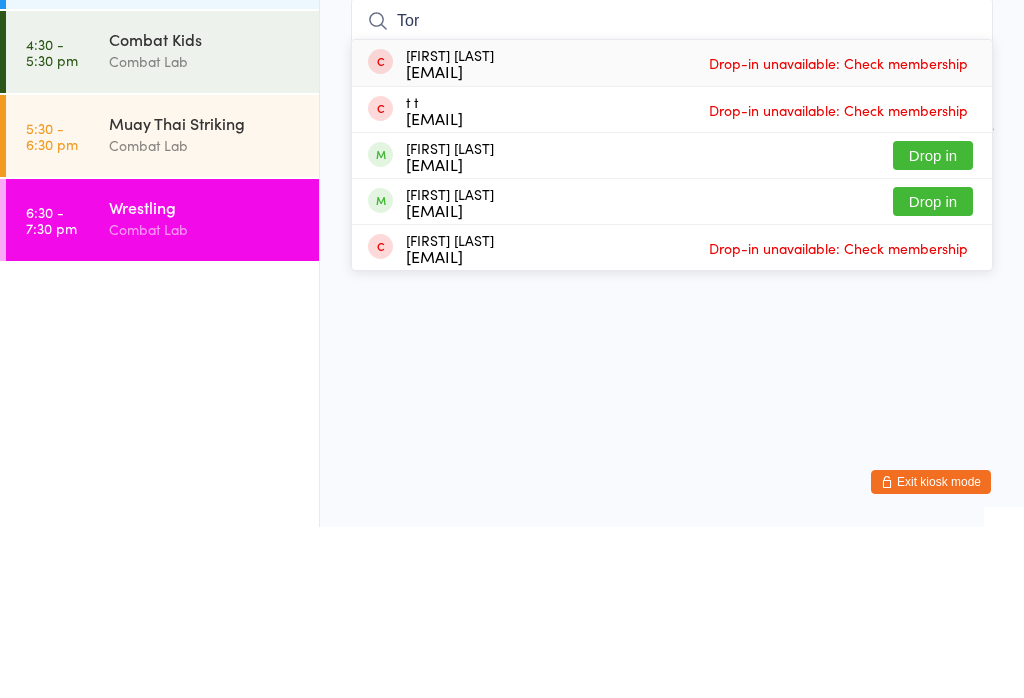 type on "Tor" 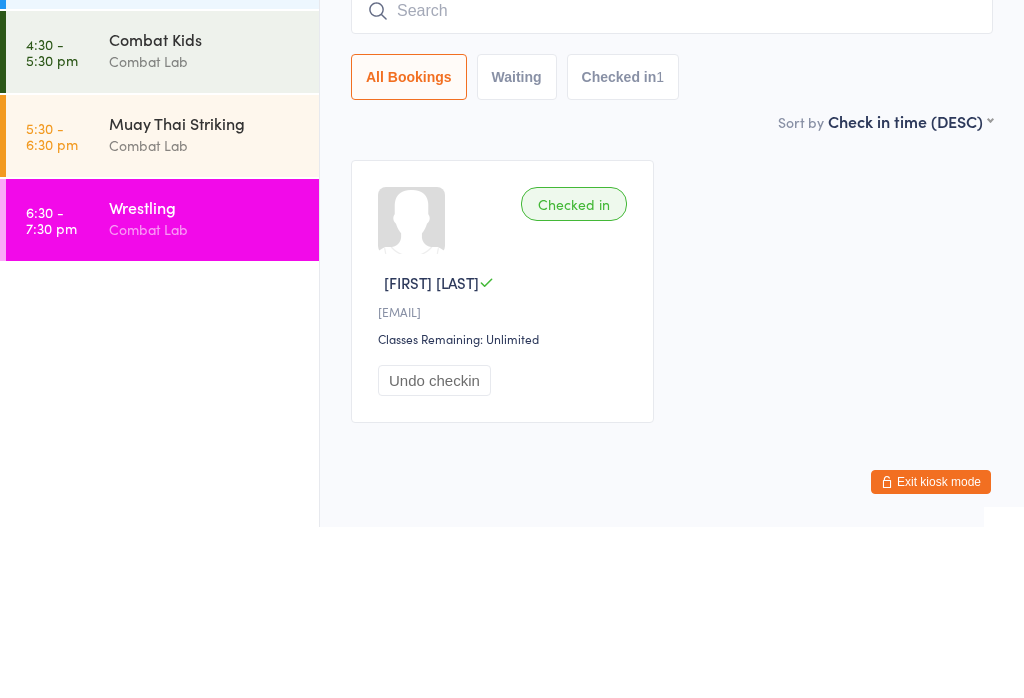 click on "Combat Lab" at bounding box center [205, 316] 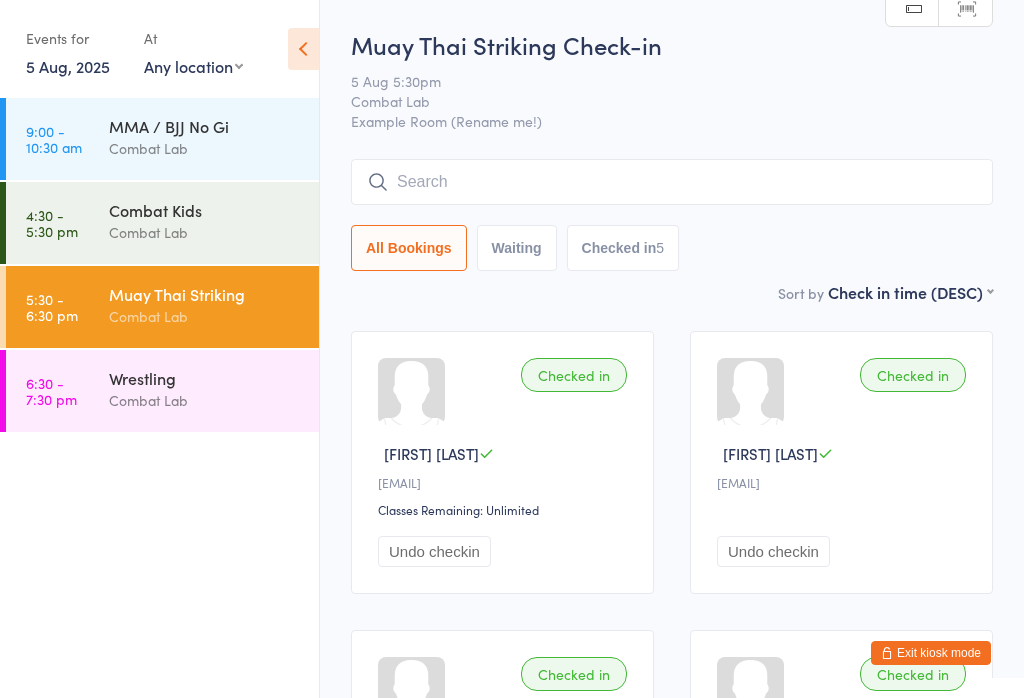 click at bounding box center (672, 182) 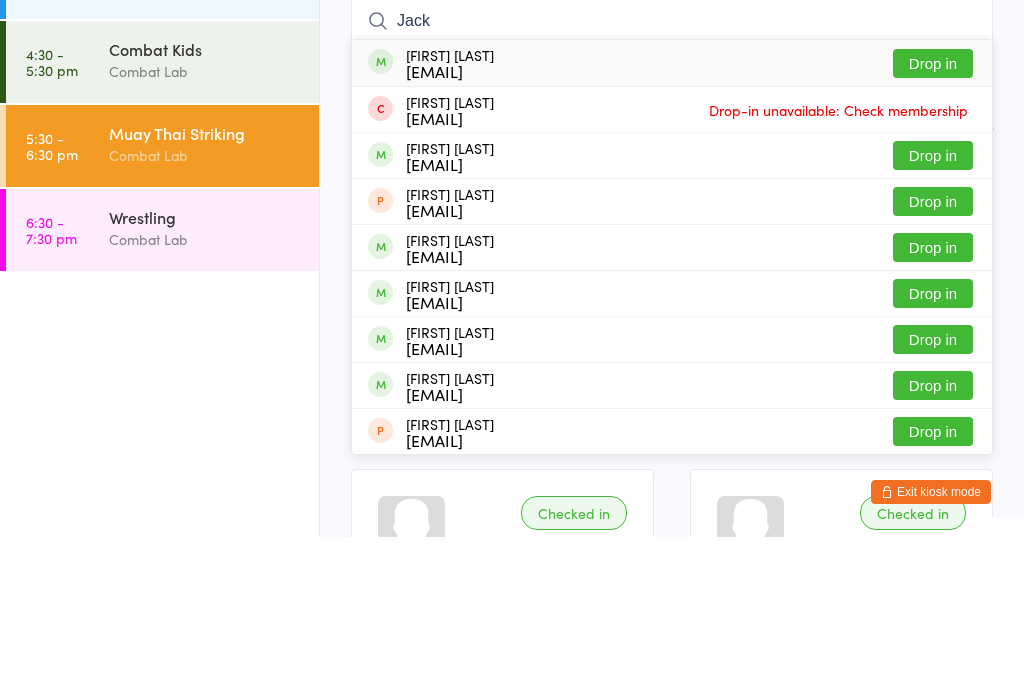 type on "Jack" 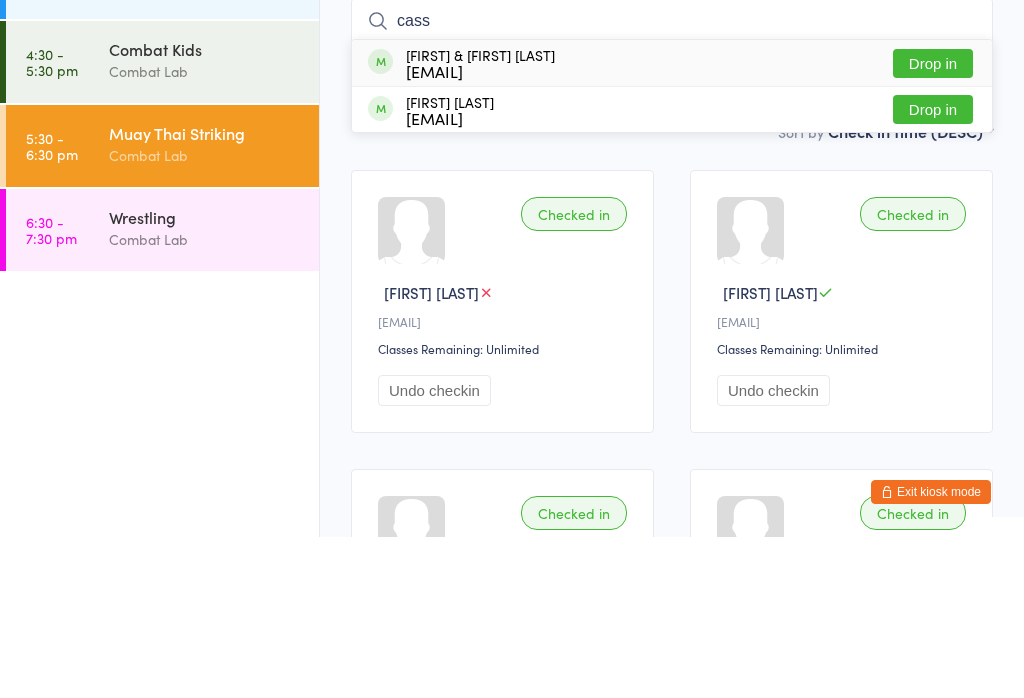 type on "cass" 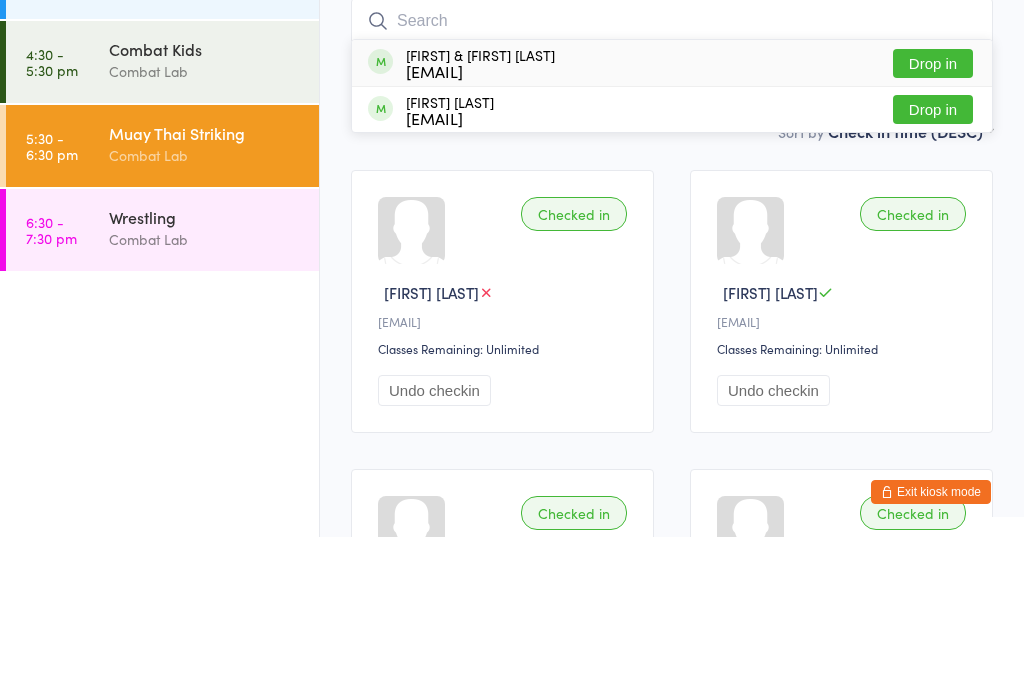scroll, scrollTop: 161, scrollLeft: 0, axis: vertical 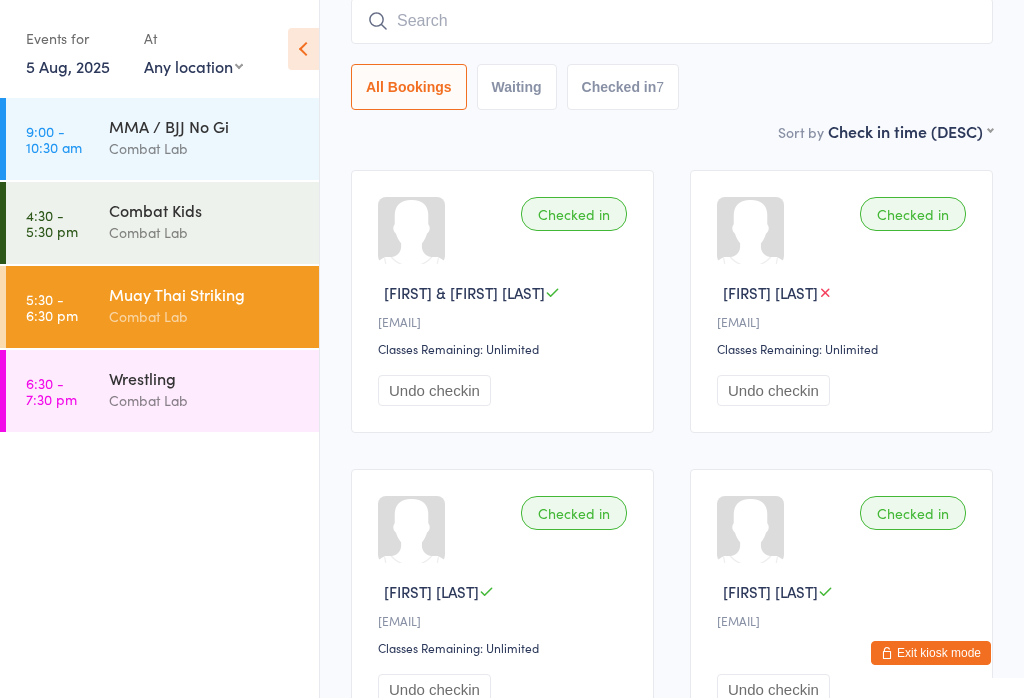 click at bounding box center [672, 21] 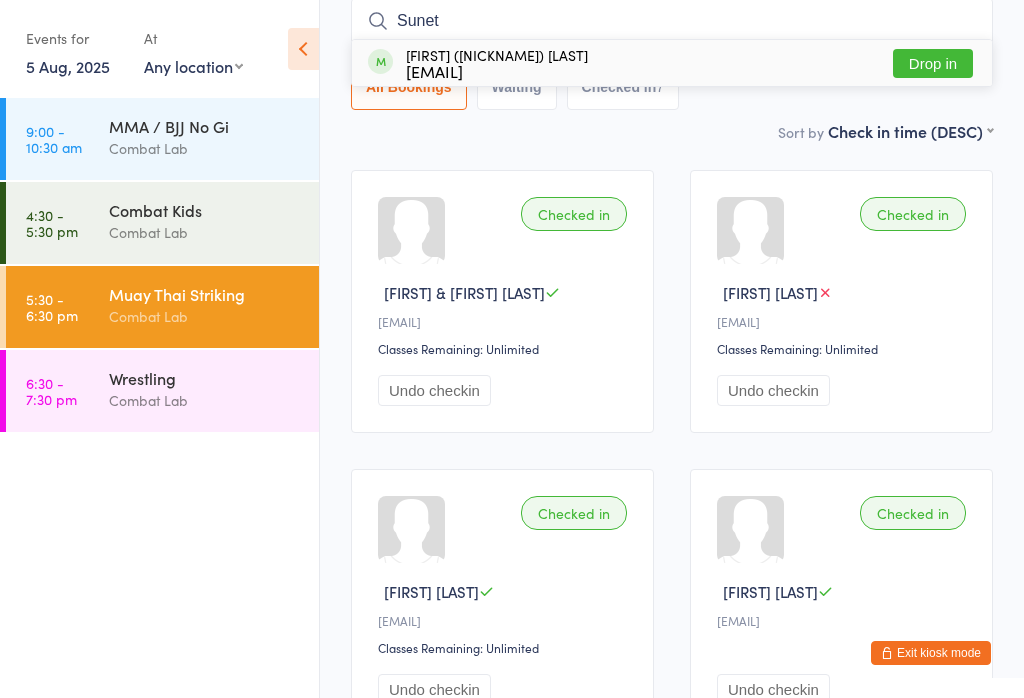 type on "Sunet" 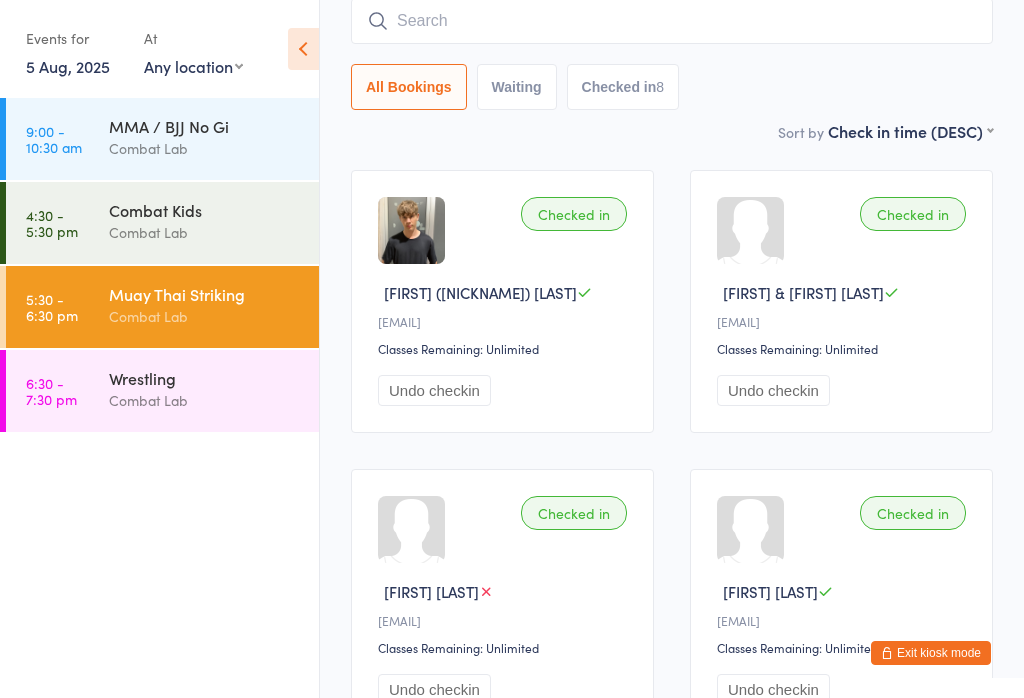 click at bounding box center [672, 21] 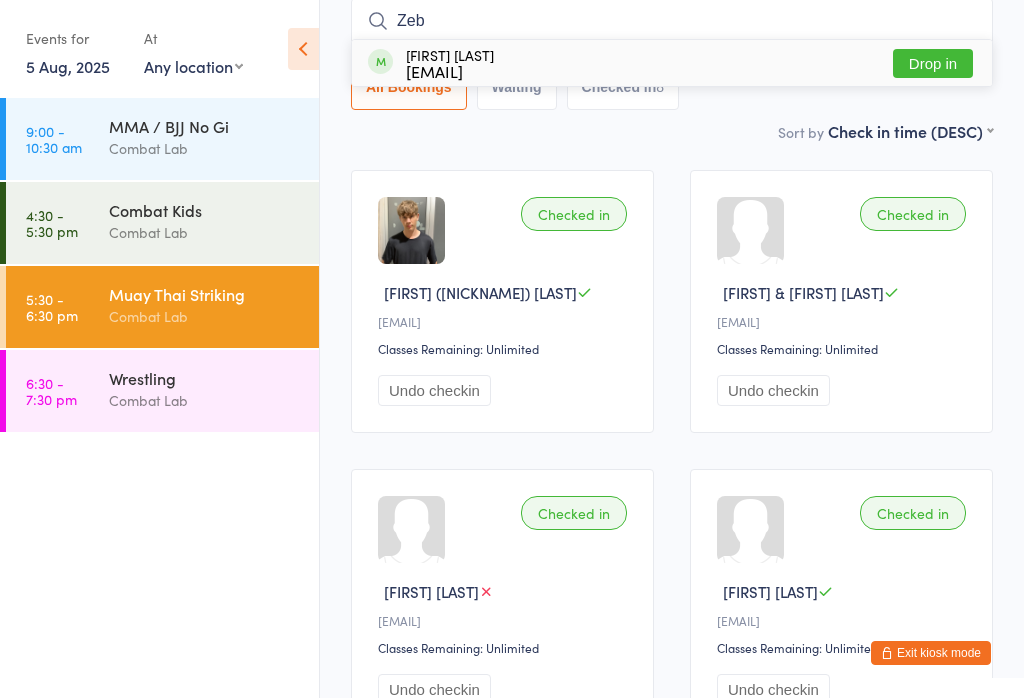 type on "Zeb" 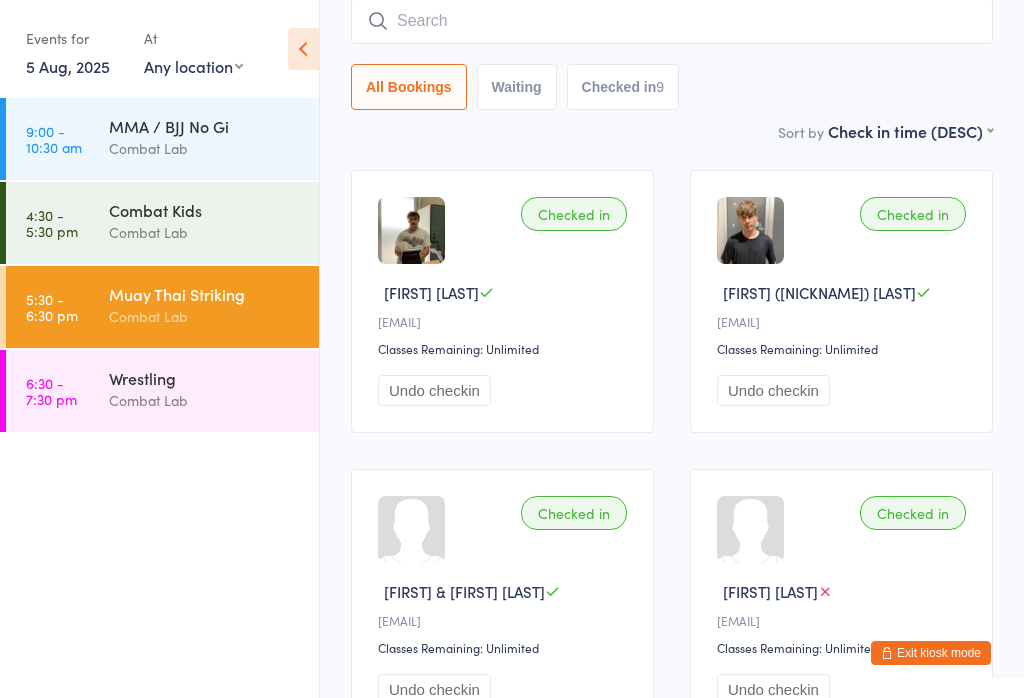 click at bounding box center (672, 21) 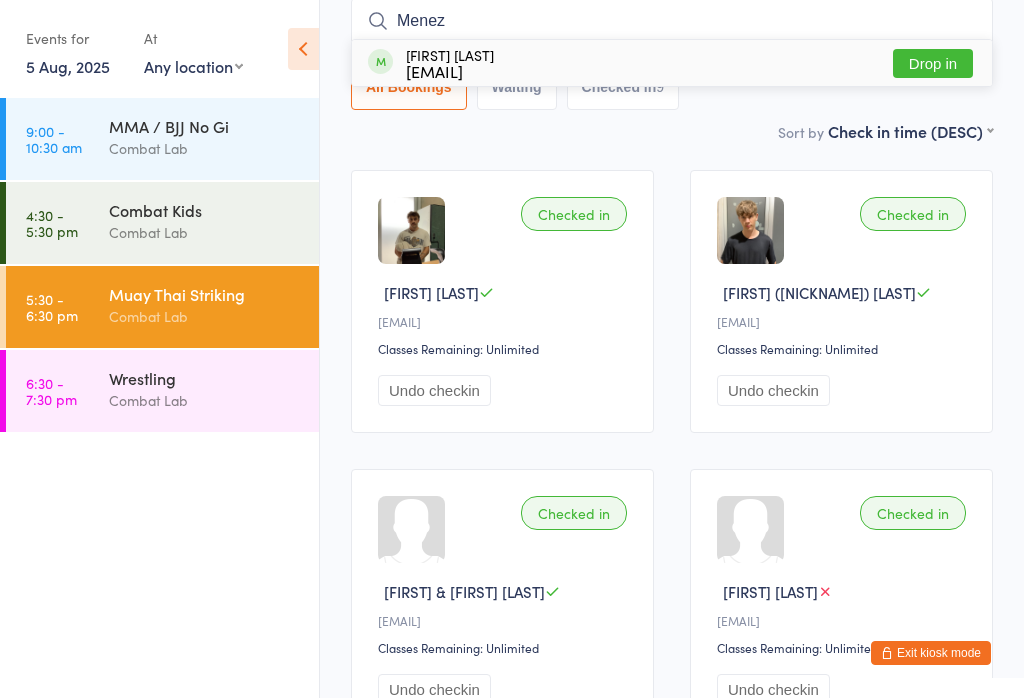type on "Menez" 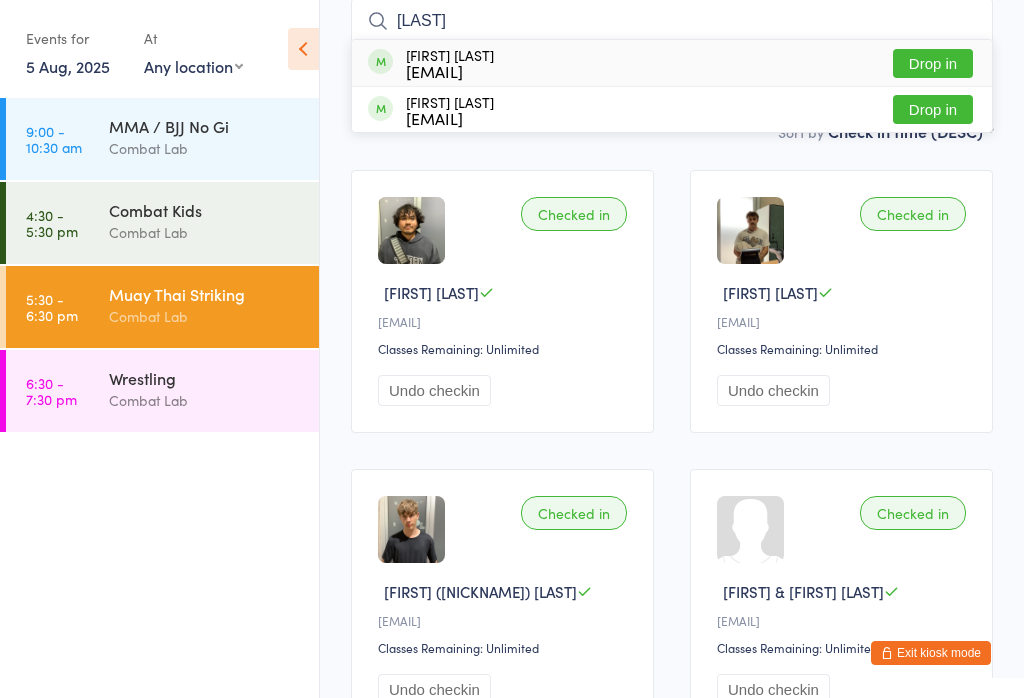 type on "norman" 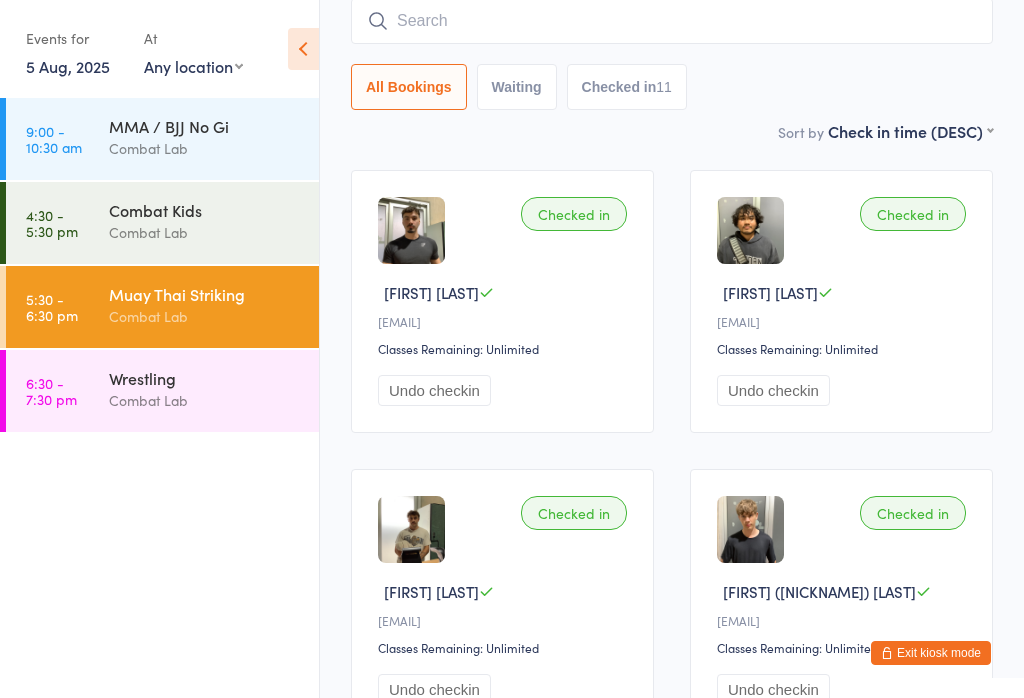 click at bounding box center (672, 21) 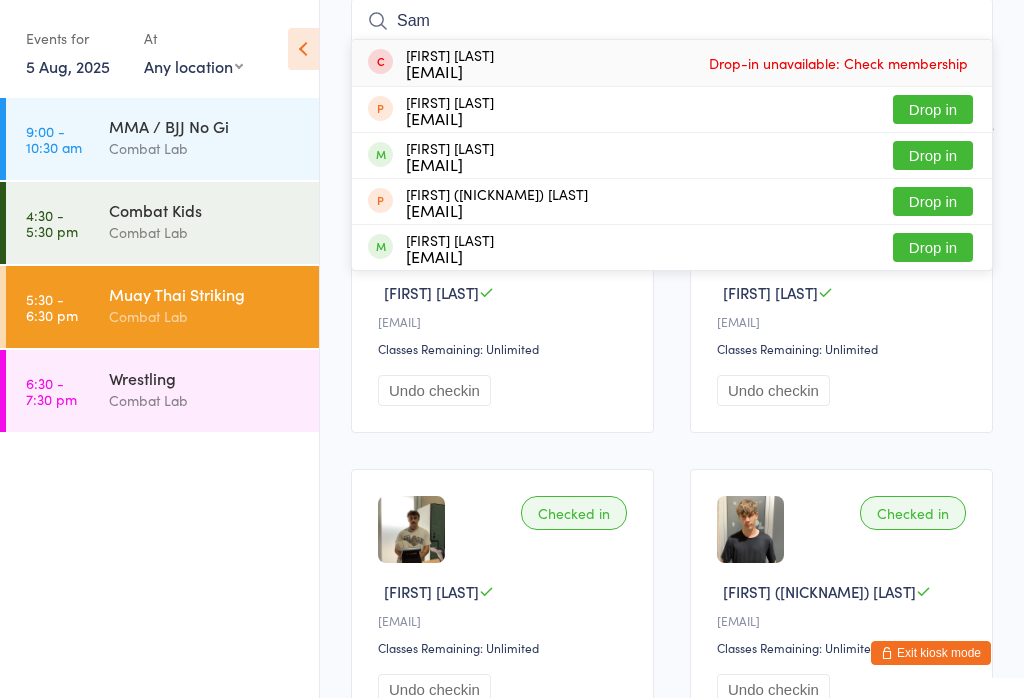 type on "Sam" 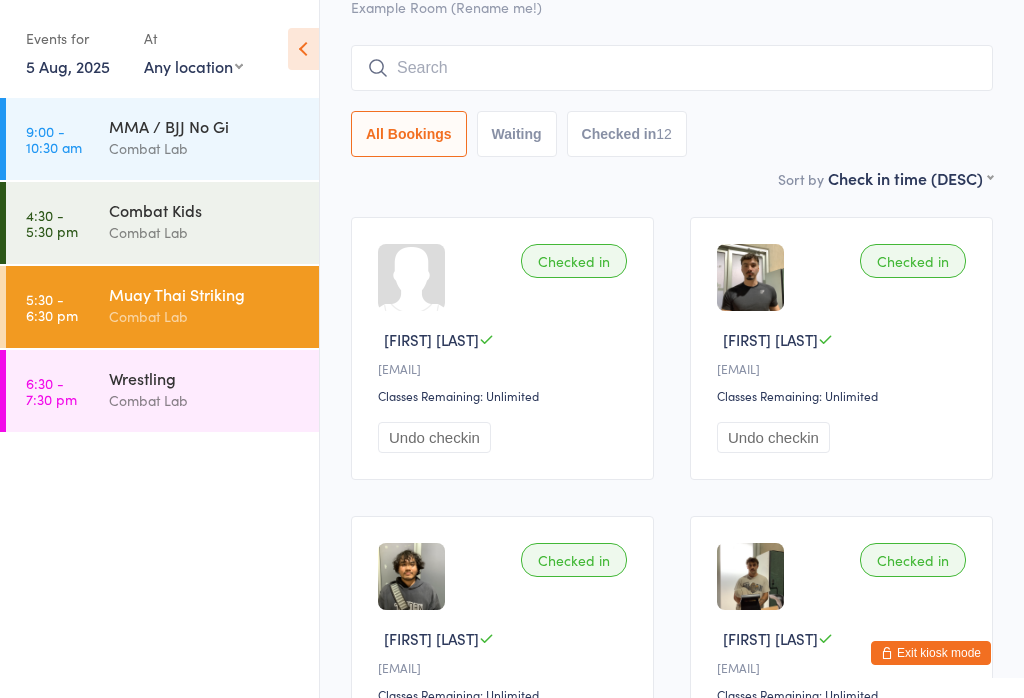 scroll, scrollTop: 107, scrollLeft: 0, axis: vertical 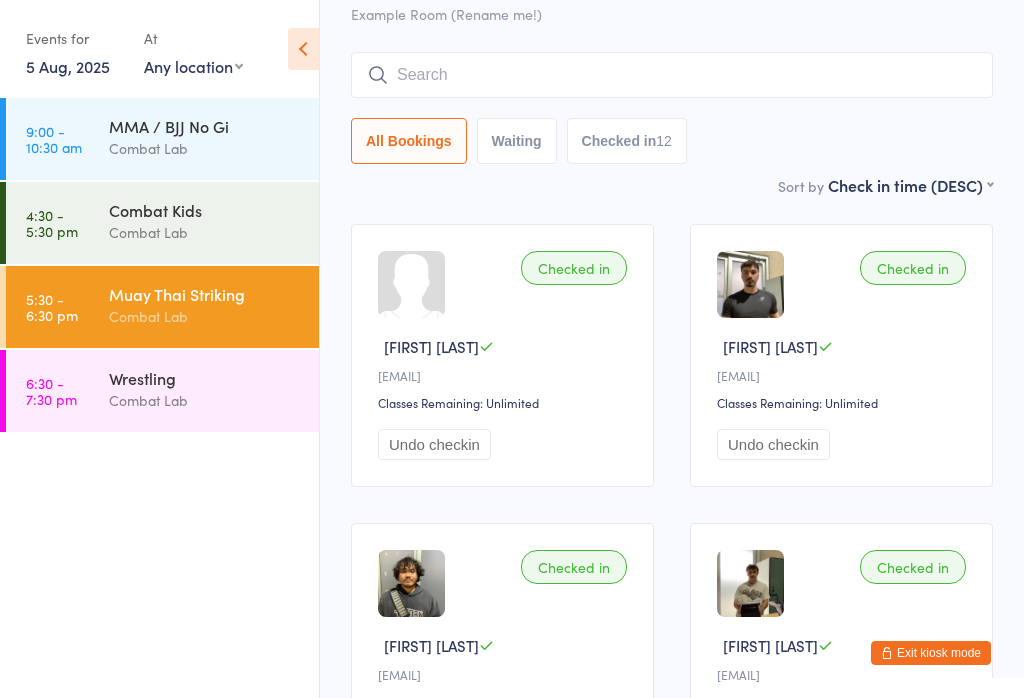 click at bounding box center (672, 75) 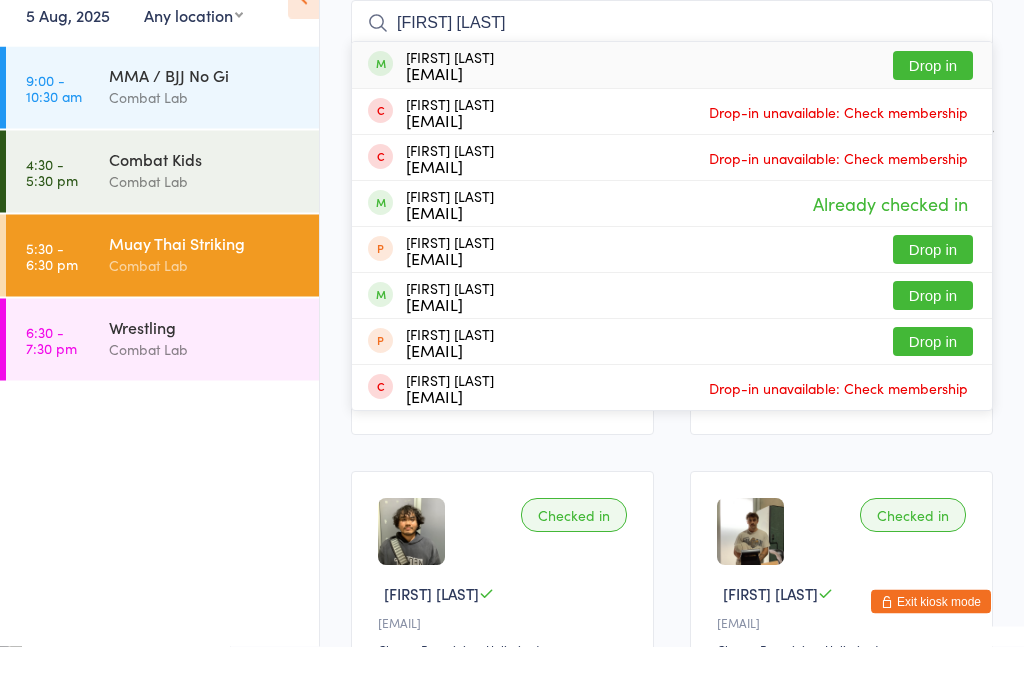 type on "Thomas b" 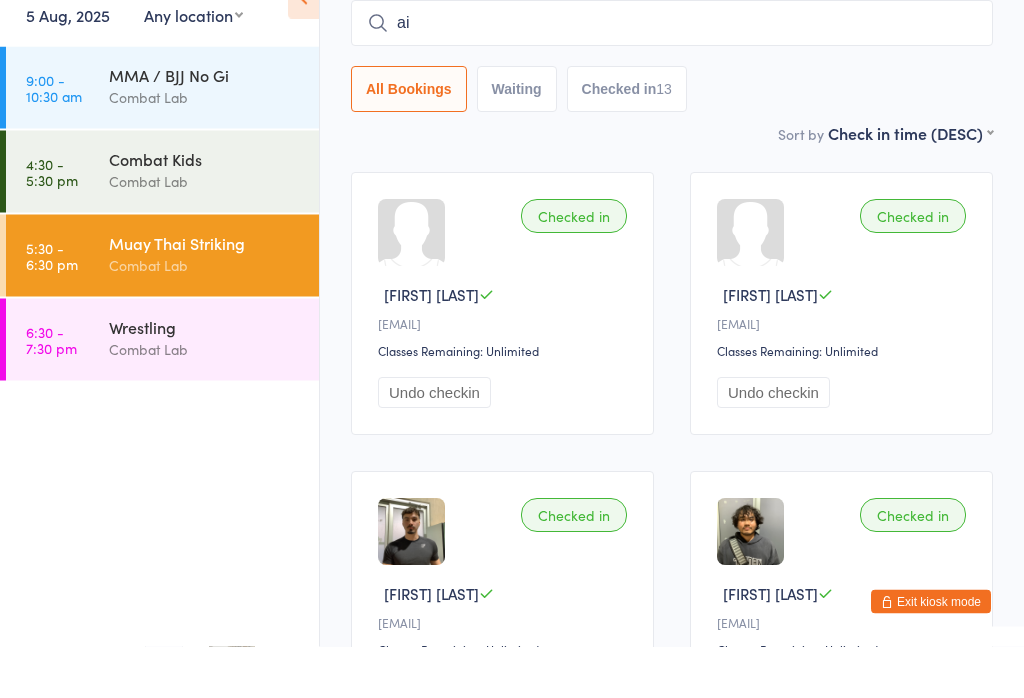 type on "a" 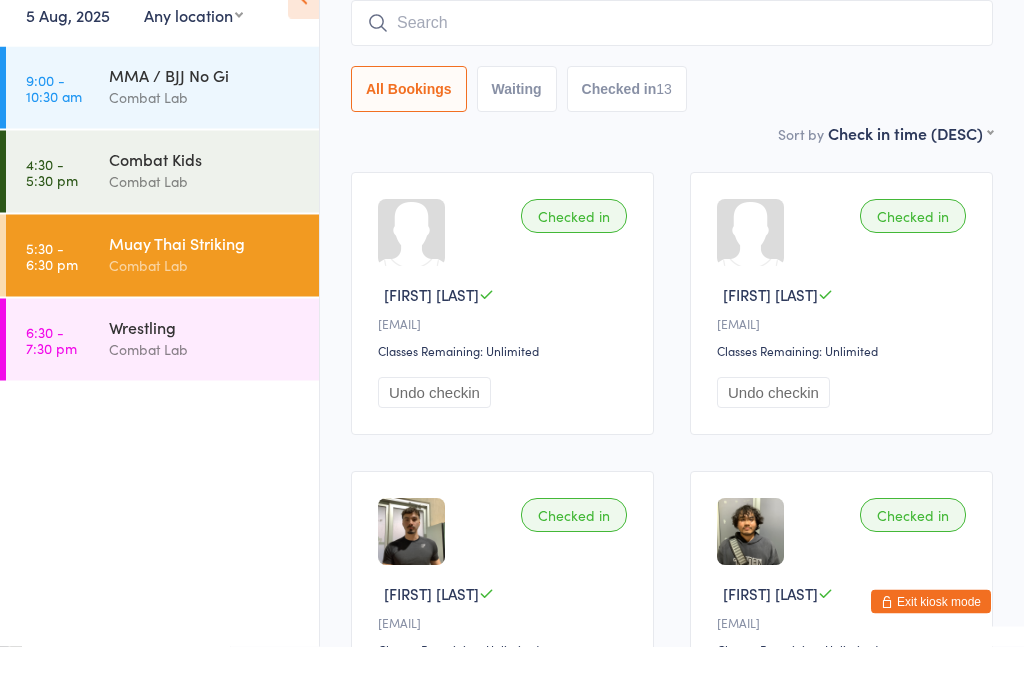 scroll, scrollTop: 159, scrollLeft: 0, axis: vertical 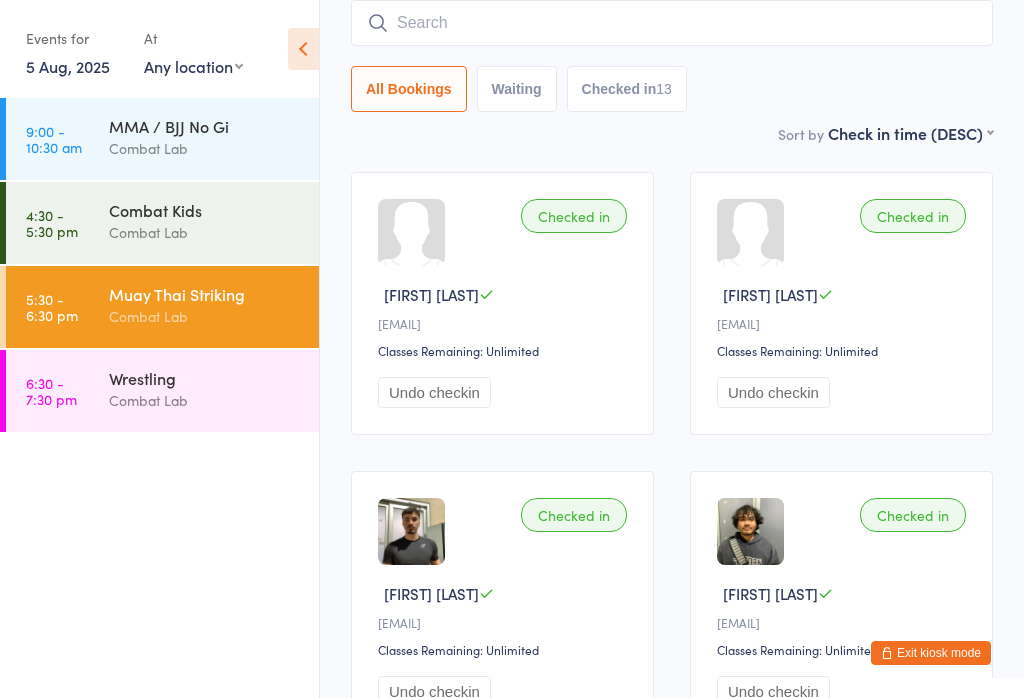 type 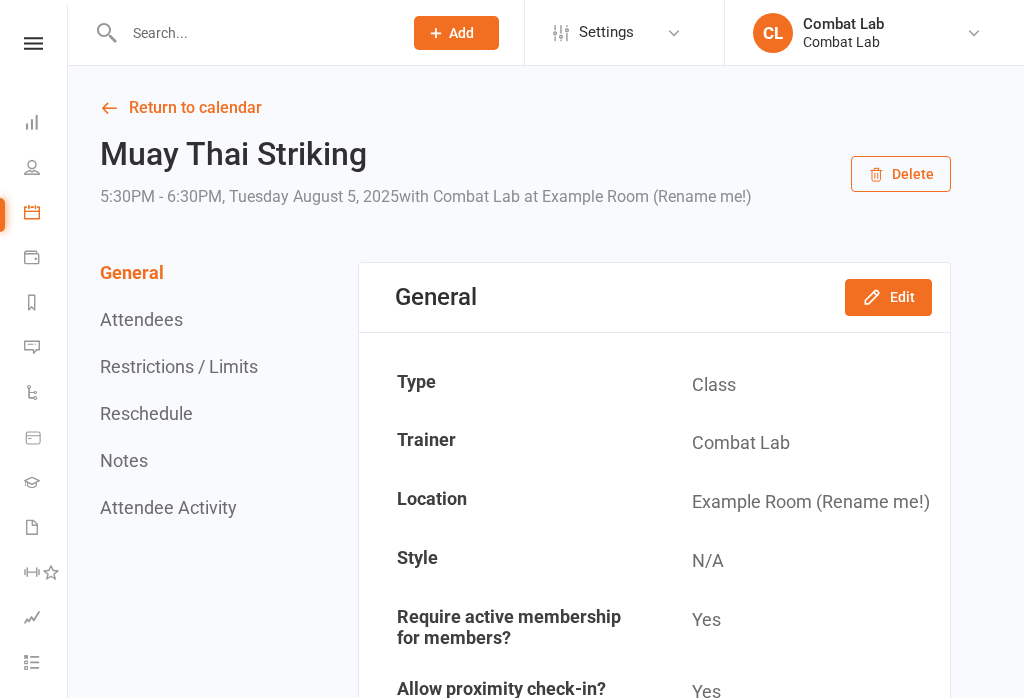 scroll, scrollTop: 0, scrollLeft: 0, axis: both 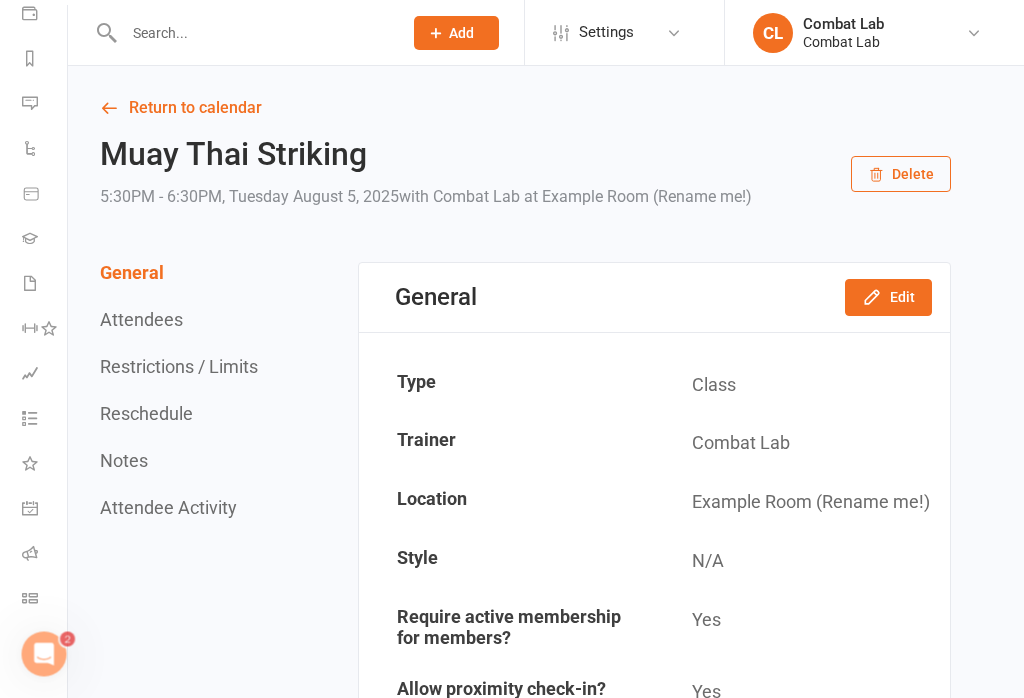 click on "Messages   1" at bounding box center [44, 105] 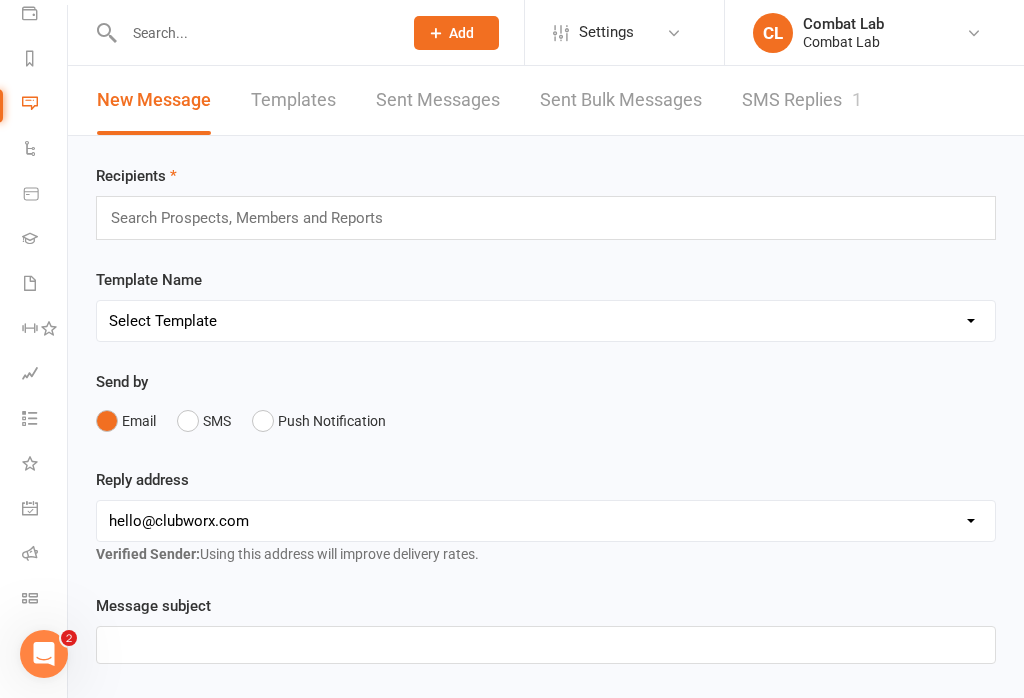 click on "SMS Replies  1" at bounding box center (802, 100) 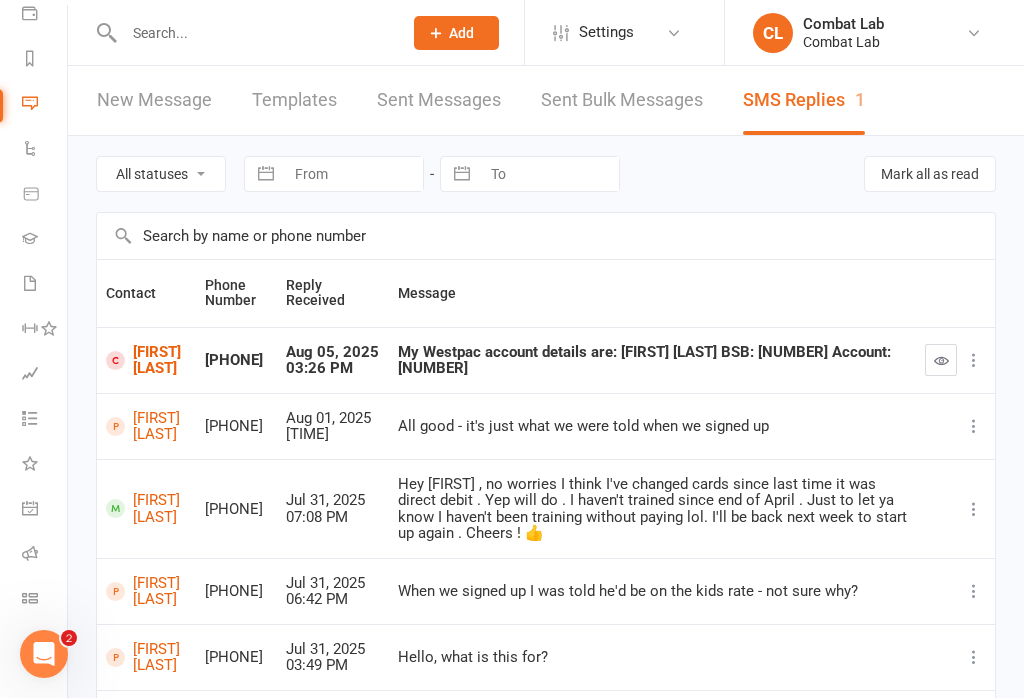 click on "William Hodges" at bounding box center (146, 360) 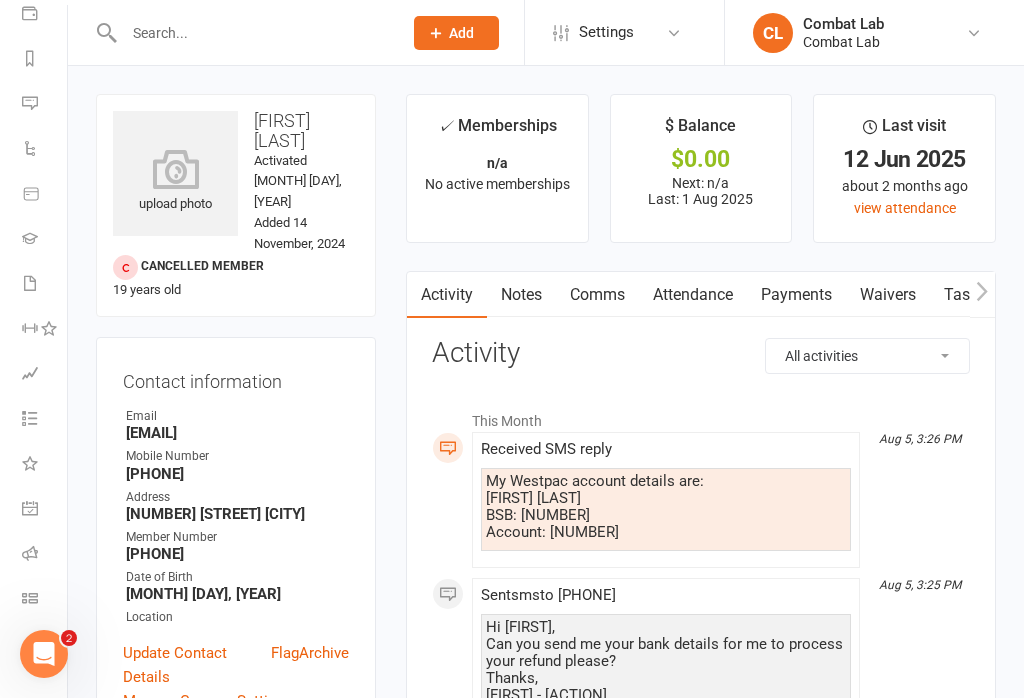 click on "Comms" at bounding box center [597, 295] 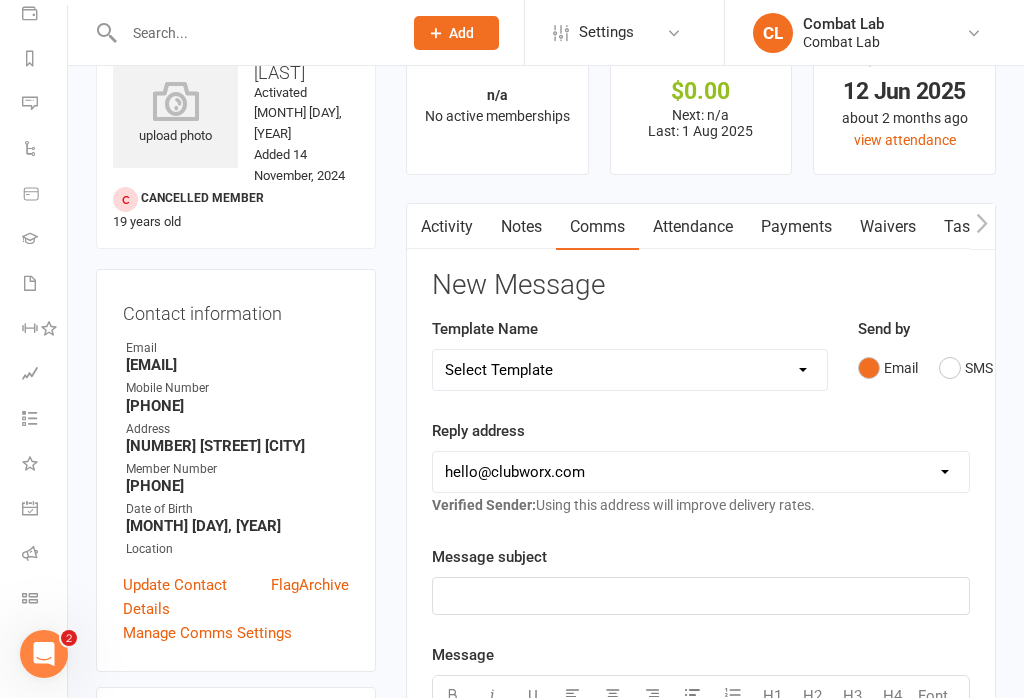 scroll, scrollTop: 90, scrollLeft: 0, axis: vertical 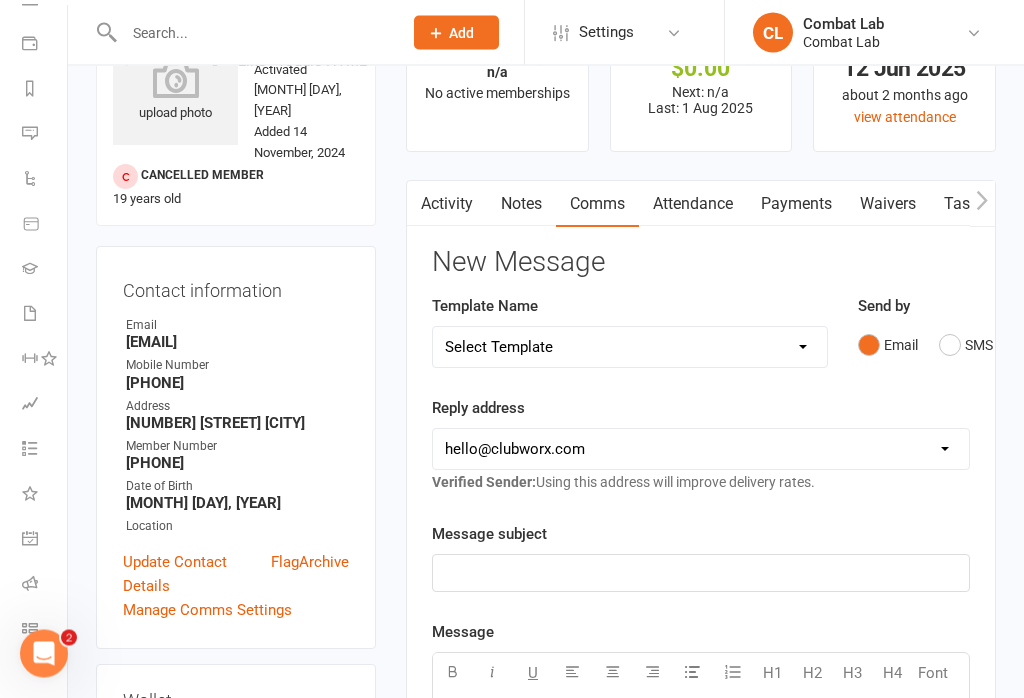 click on "SMS" at bounding box center [966, 346] 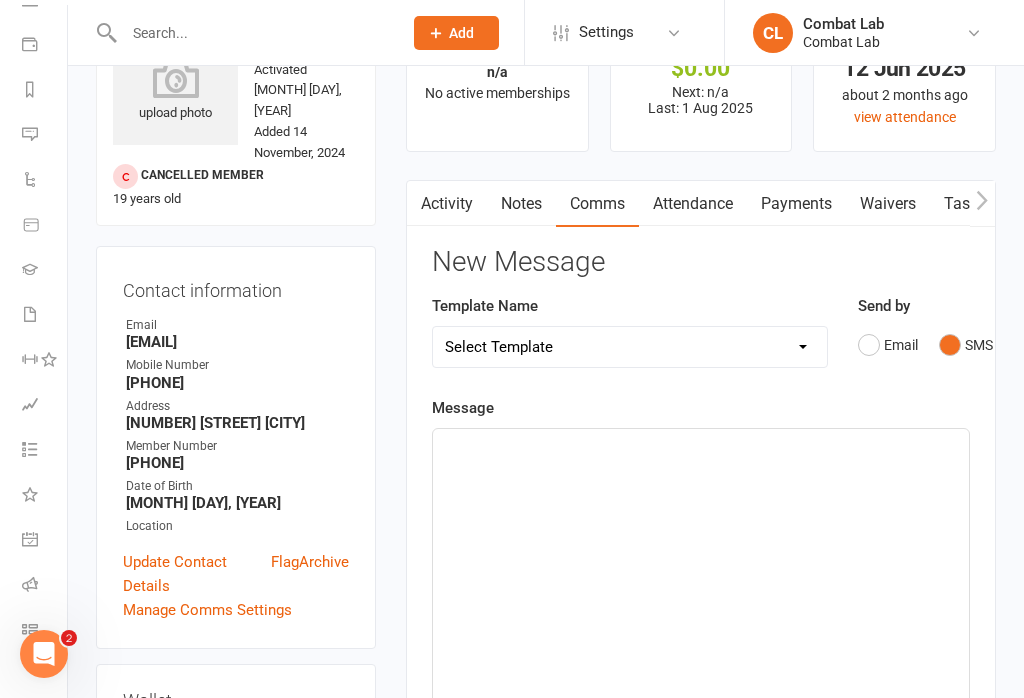 click on "﻿" 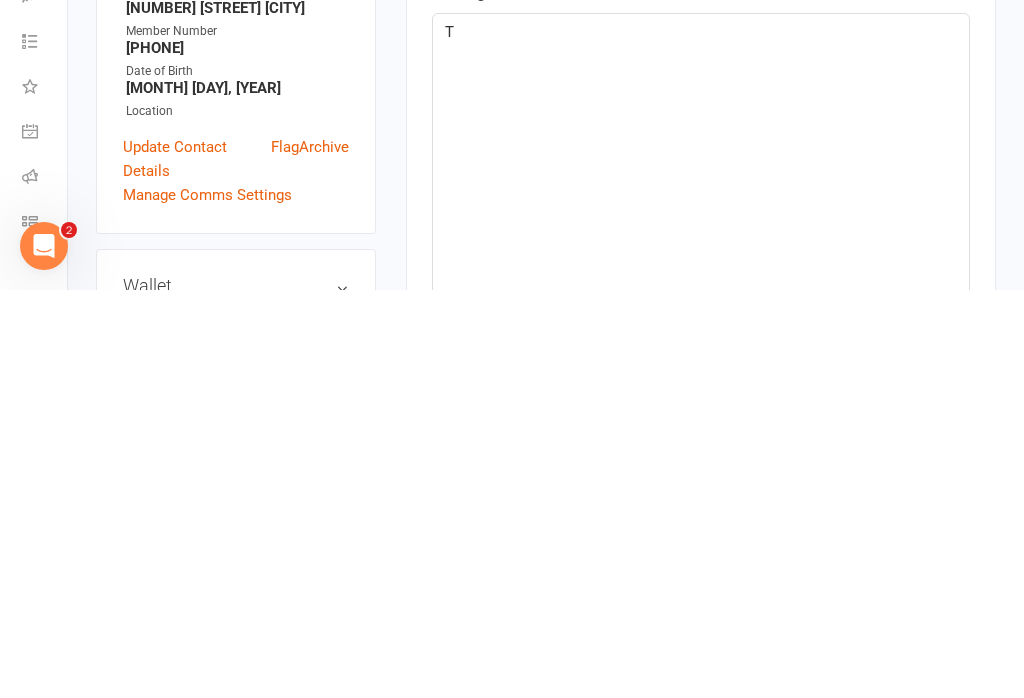 type 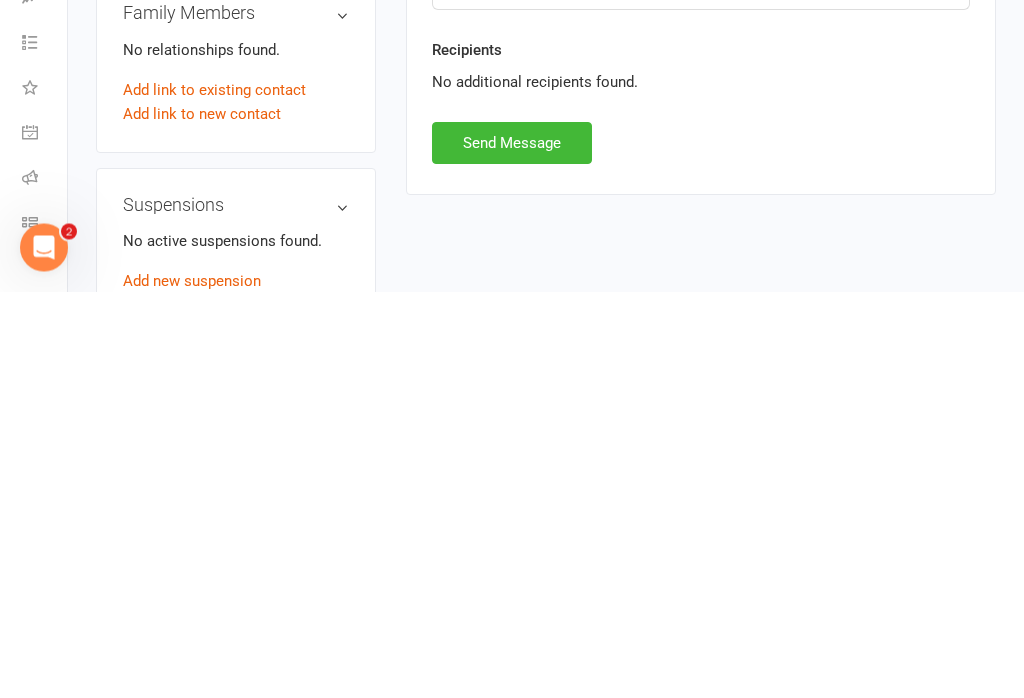 click on "Send Message" at bounding box center (512, 550) 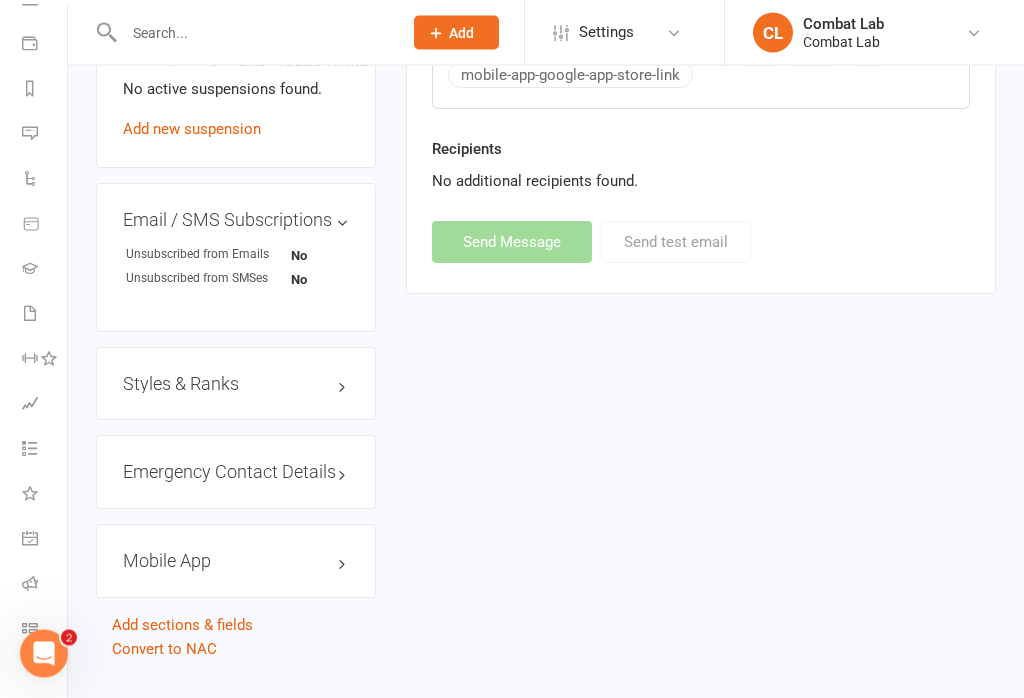 scroll, scrollTop: 1343, scrollLeft: 0, axis: vertical 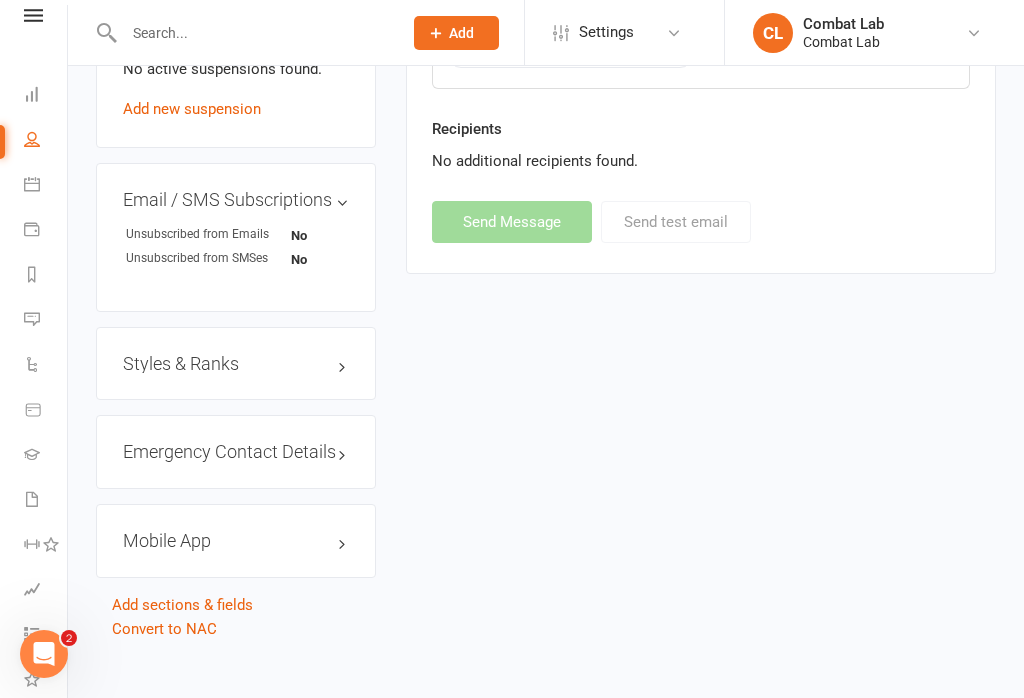 click on "Payments" at bounding box center (46, 231) 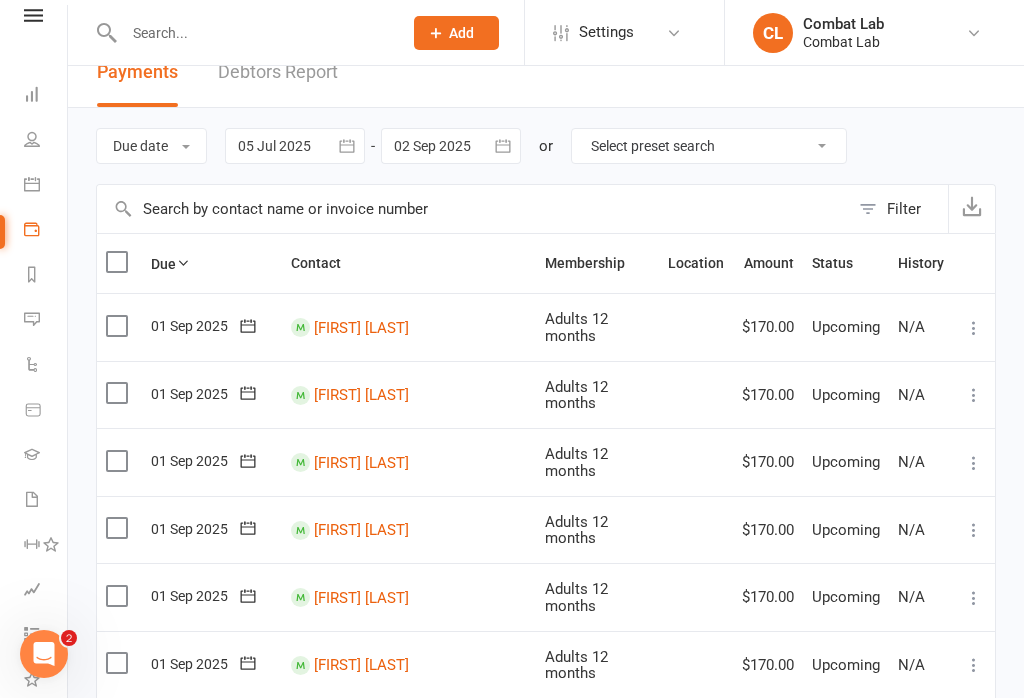 scroll, scrollTop: 0, scrollLeft: 0, axis: both 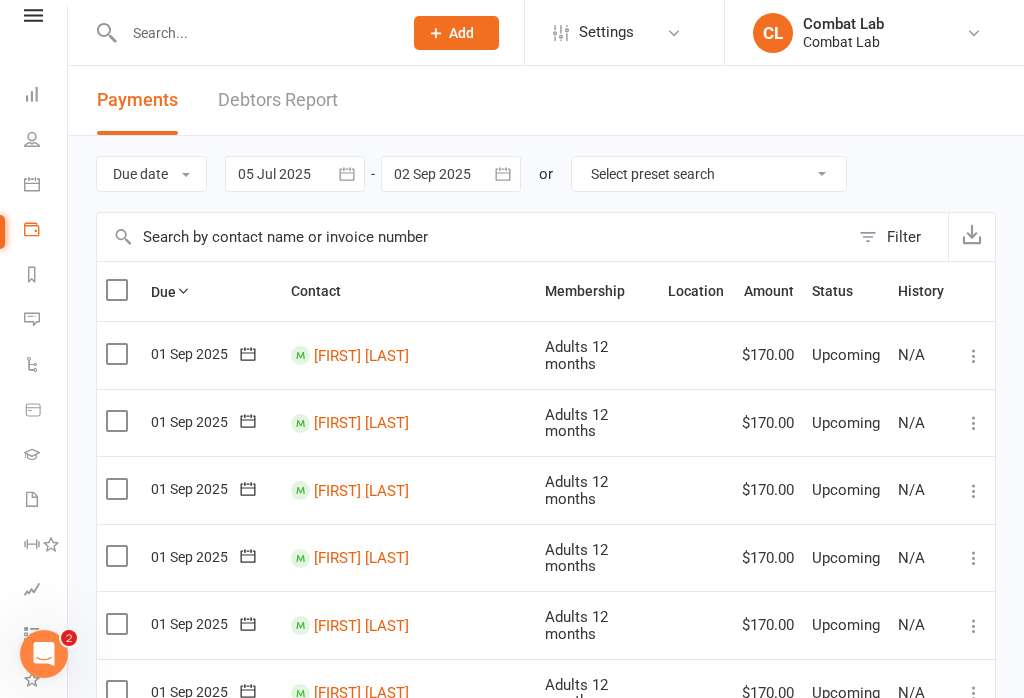 click on "Select preset search All failures All skipped payments All pending payments Successful payments (last 14 days)  Successful payments (last 30 days) Successful payments (last 90 days)" at bounding box center (709, 174) 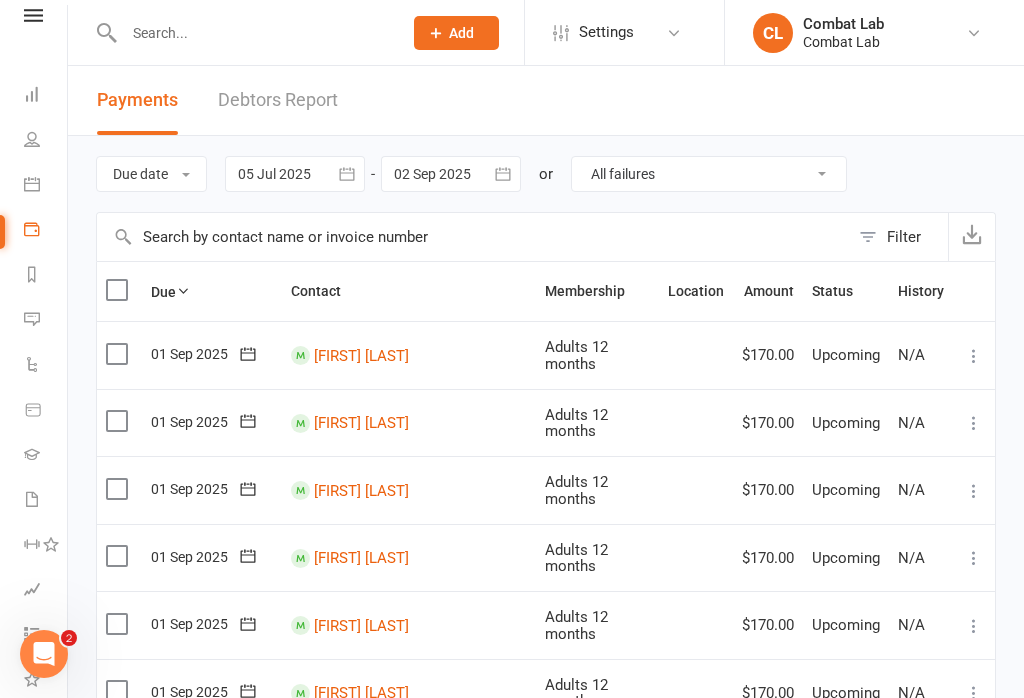 type 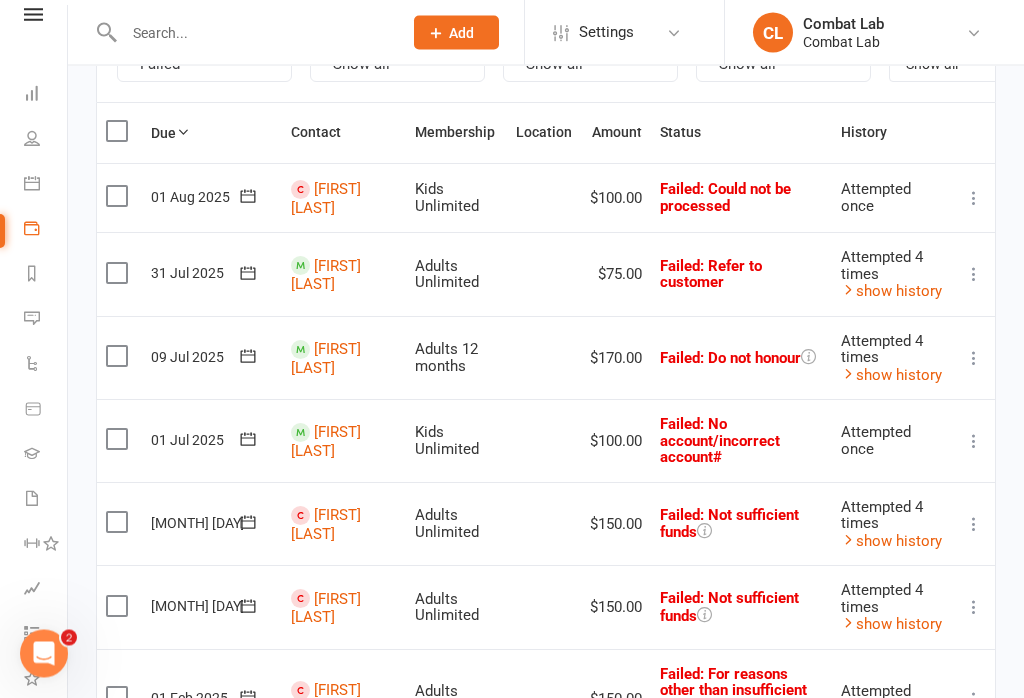scroll, scrollTop: 250, scrollLeft: 0, axis: vertical 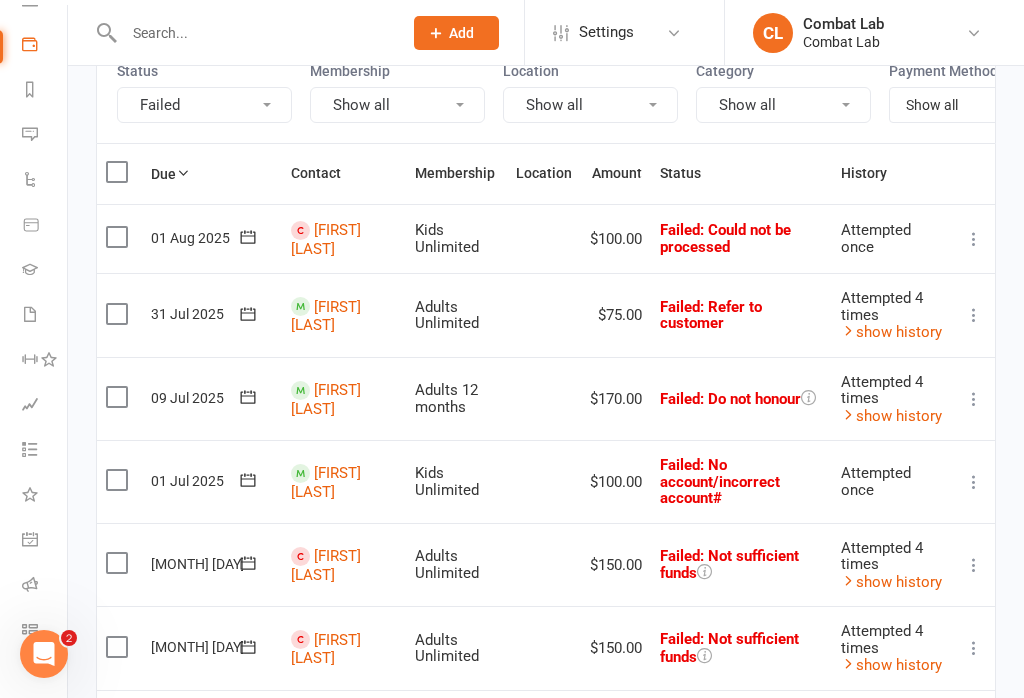 click on "Alessio Bernardini" at bounding box center (326, 239) 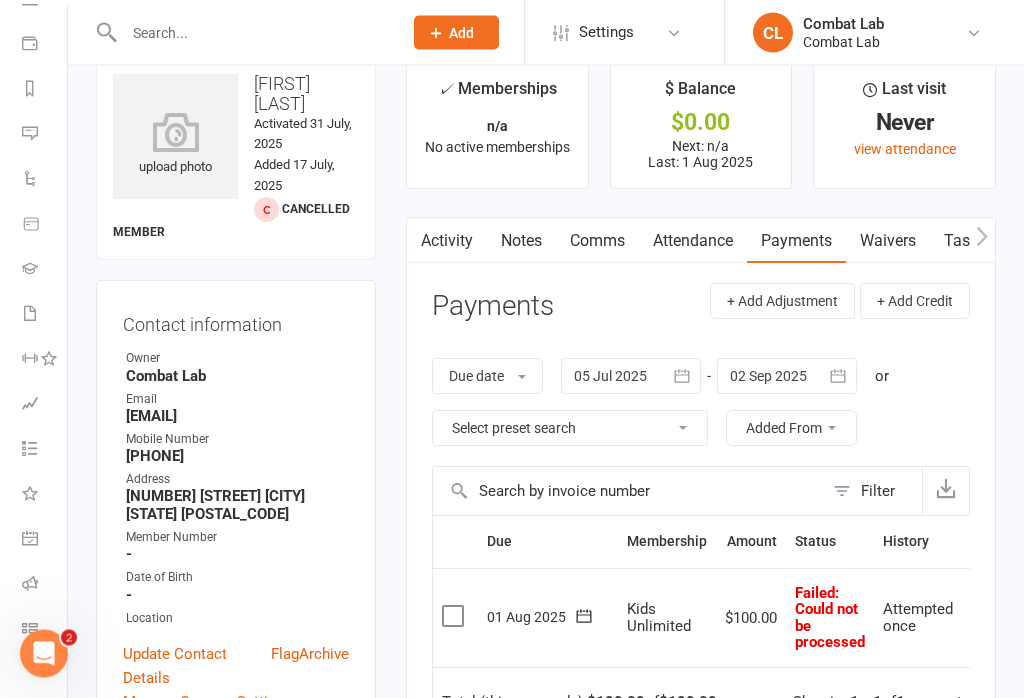 scroll, scrollTop: 0, scrollLeft: 0, axis: both 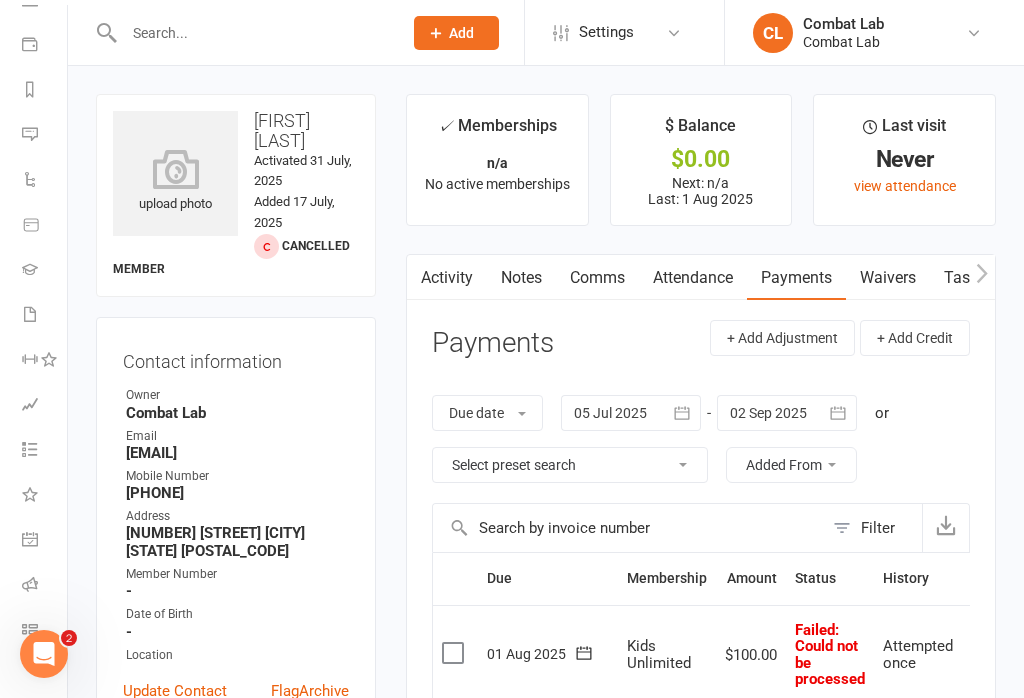 click at bounding box center (253, 33) 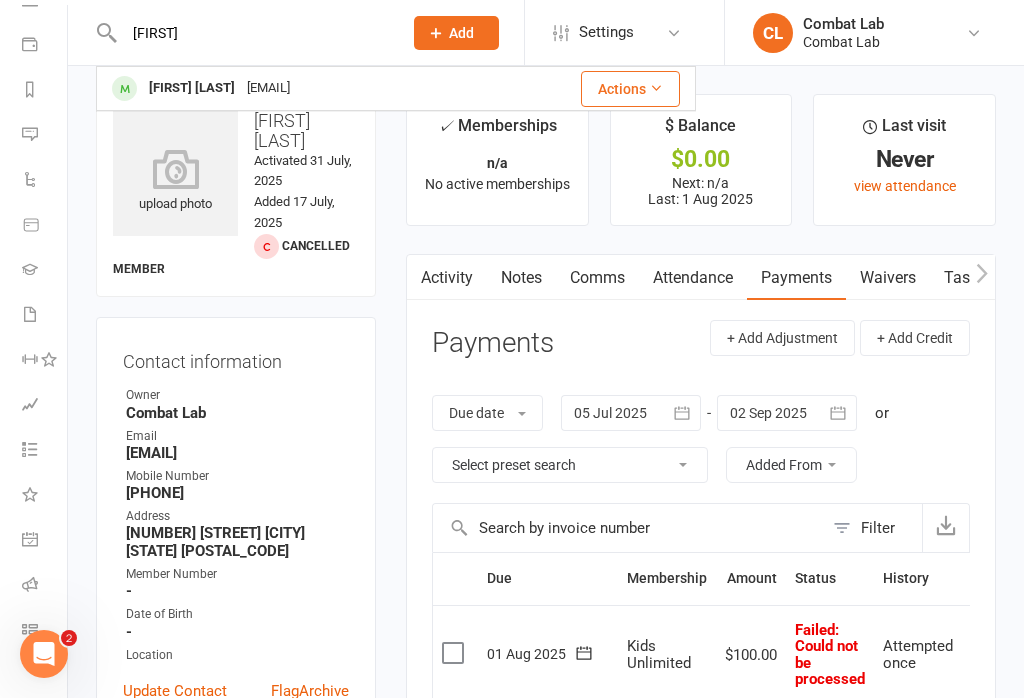type on "Rachel" 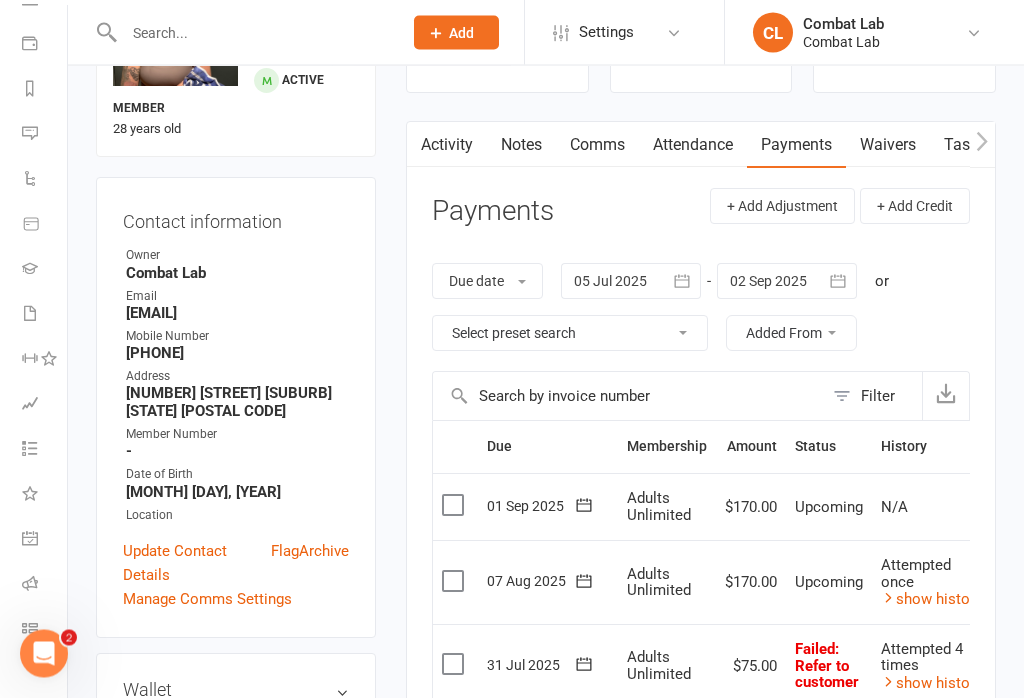 scroll, scrollTop: 151, scrollLeft: 0, axis: vertical 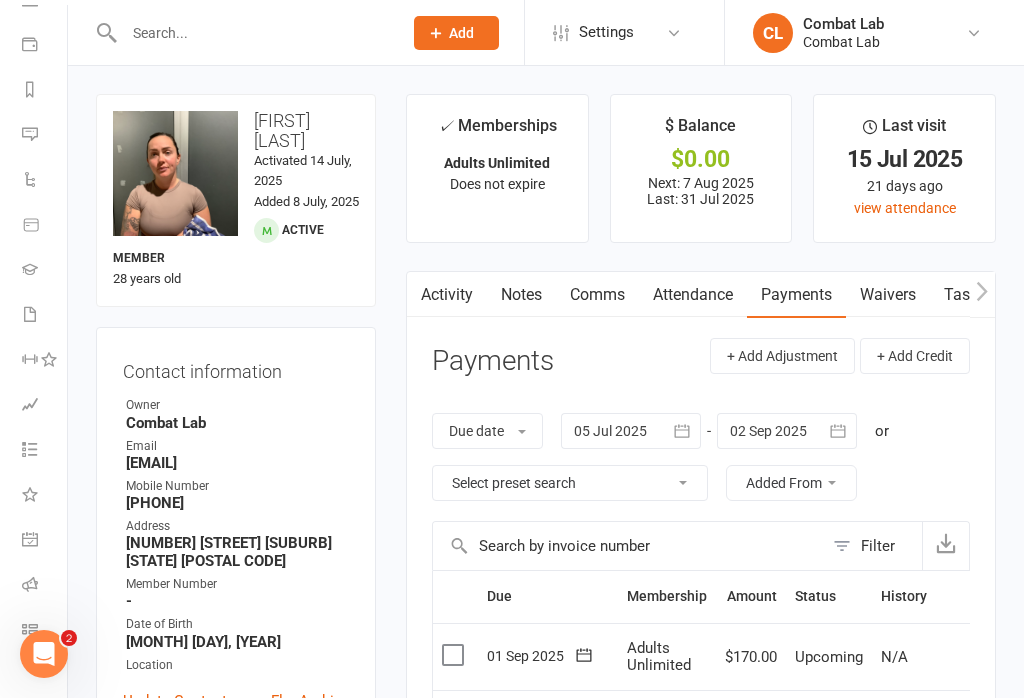 click on "Comms" at bounding box center (597, 295) 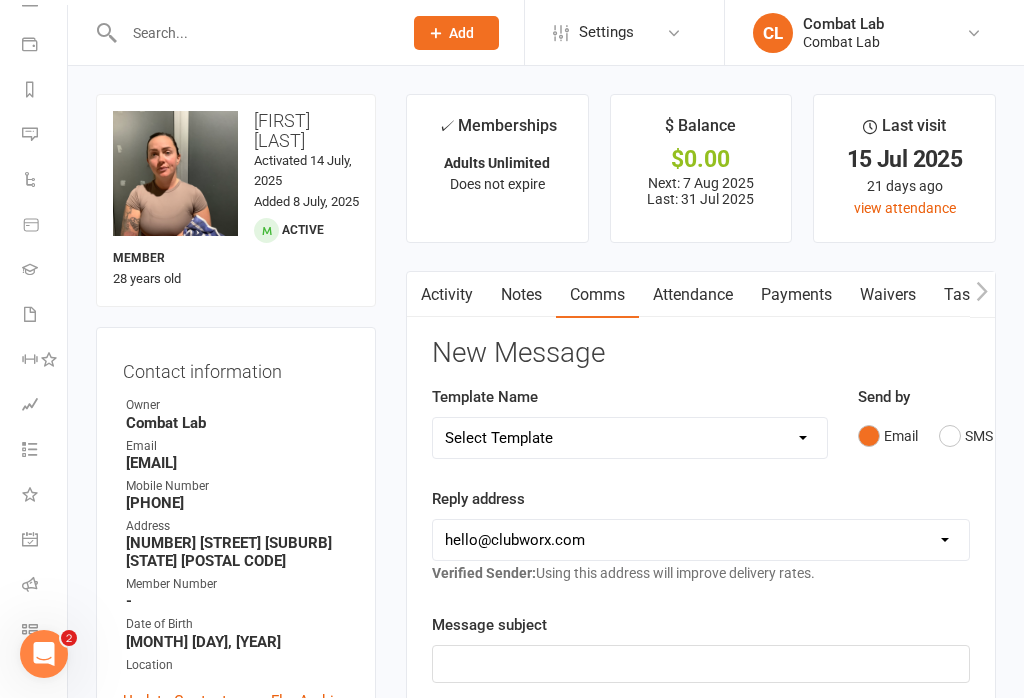 click on "Attendance" at bounding box center [693, 295] 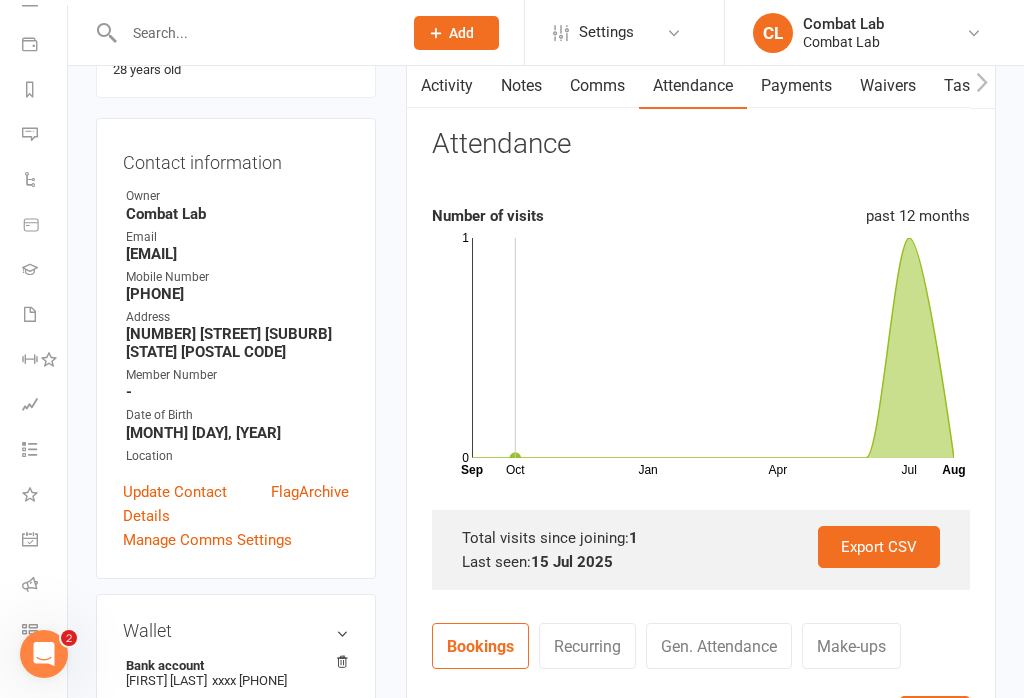 scroll, scrollTop: 197, scrollLeft: 0, axis: vertical 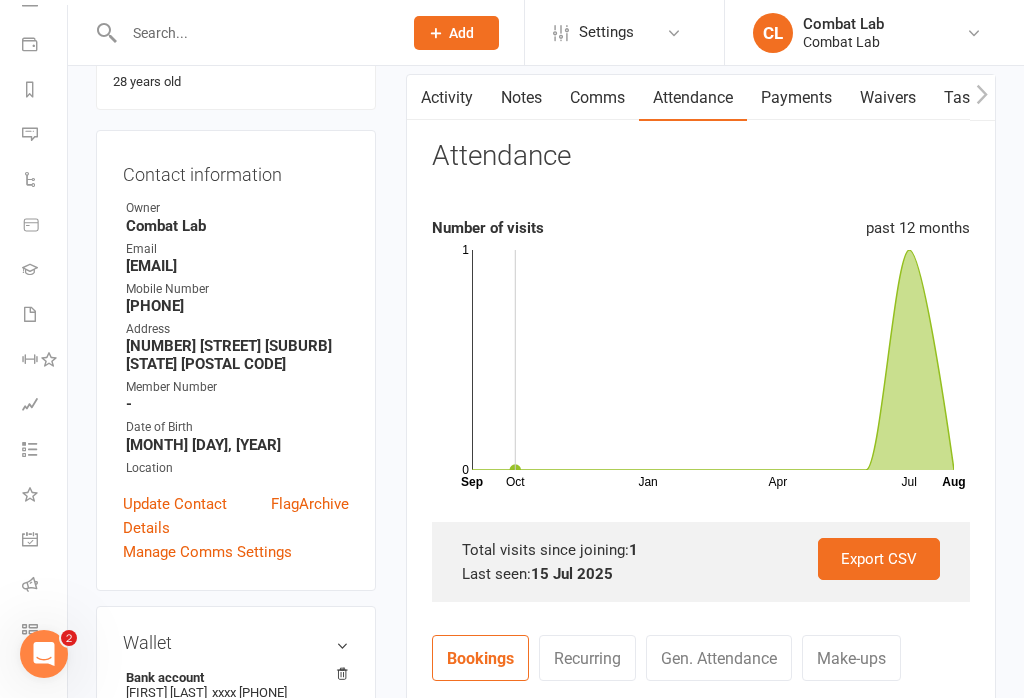click on "Comms" at bounding box center [597, 98] 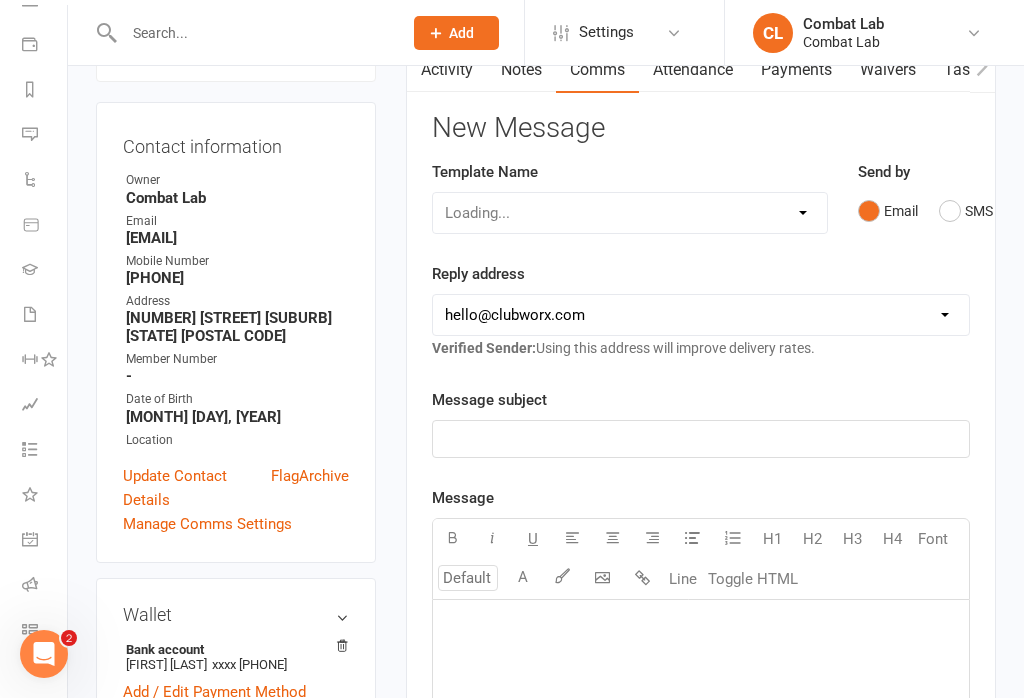 scroll, scrollTop: 228, scrollLeft: 0, axis: vertical 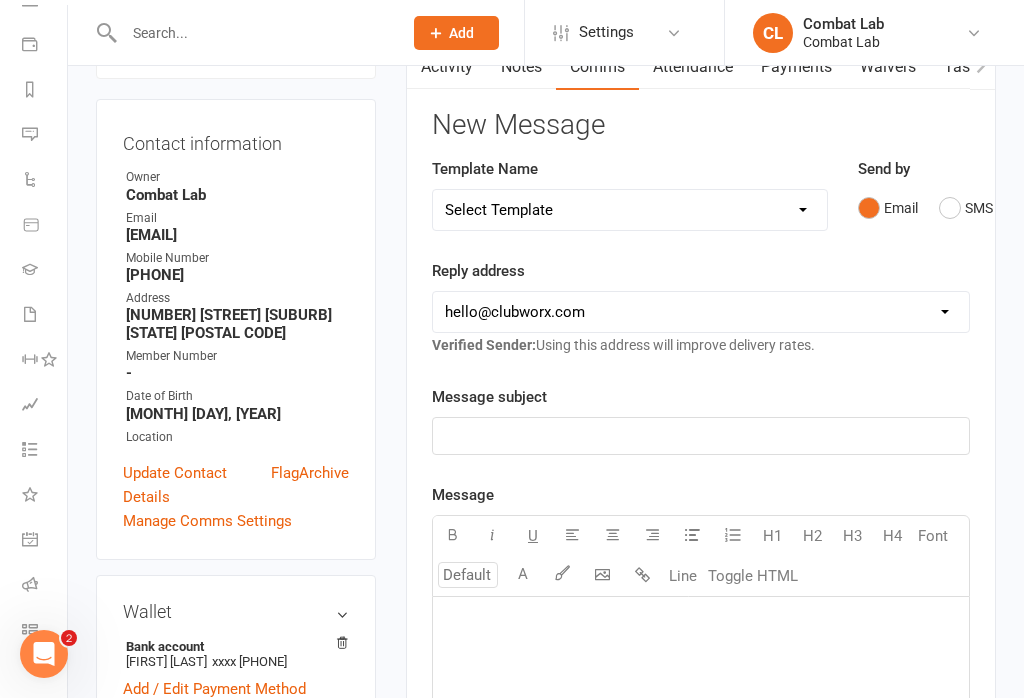 click on "SMS" at bounding box center [966, 208] 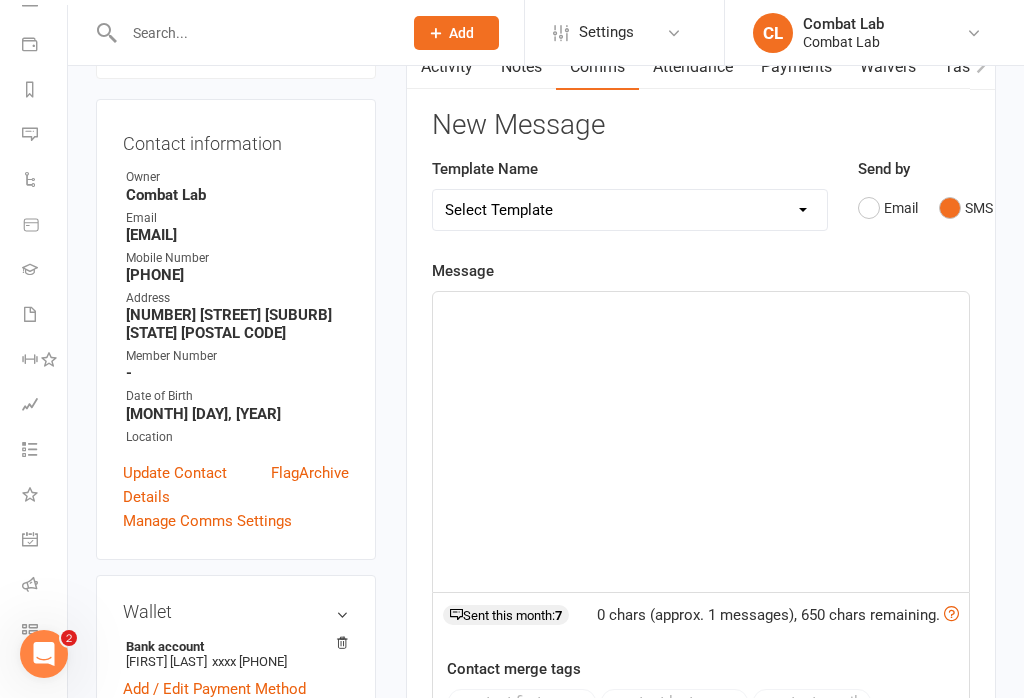 click on "﻿" 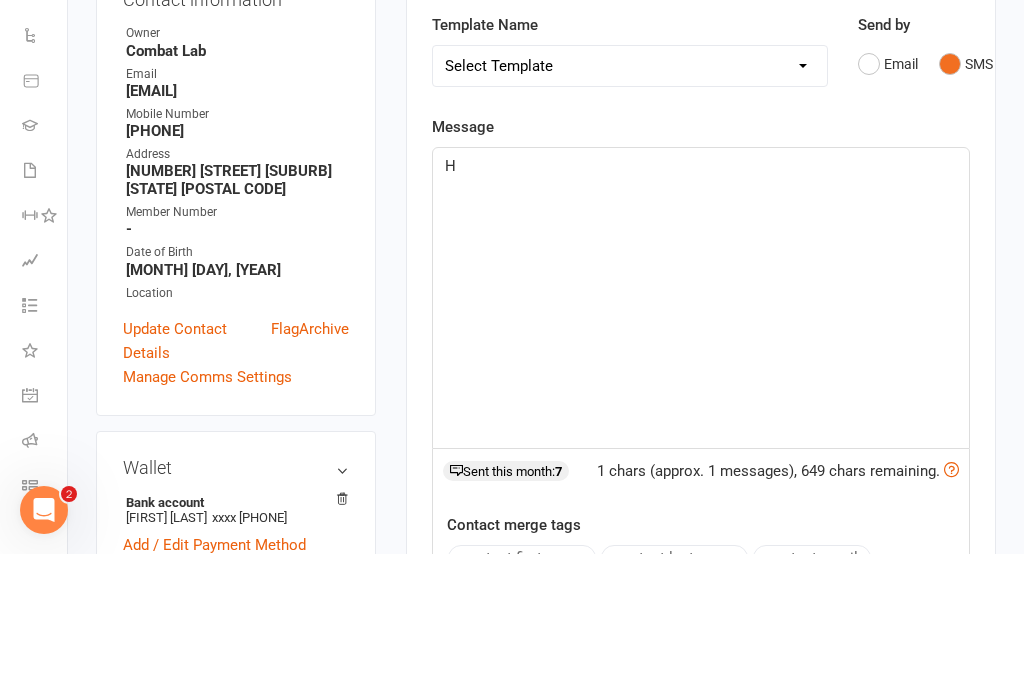 type 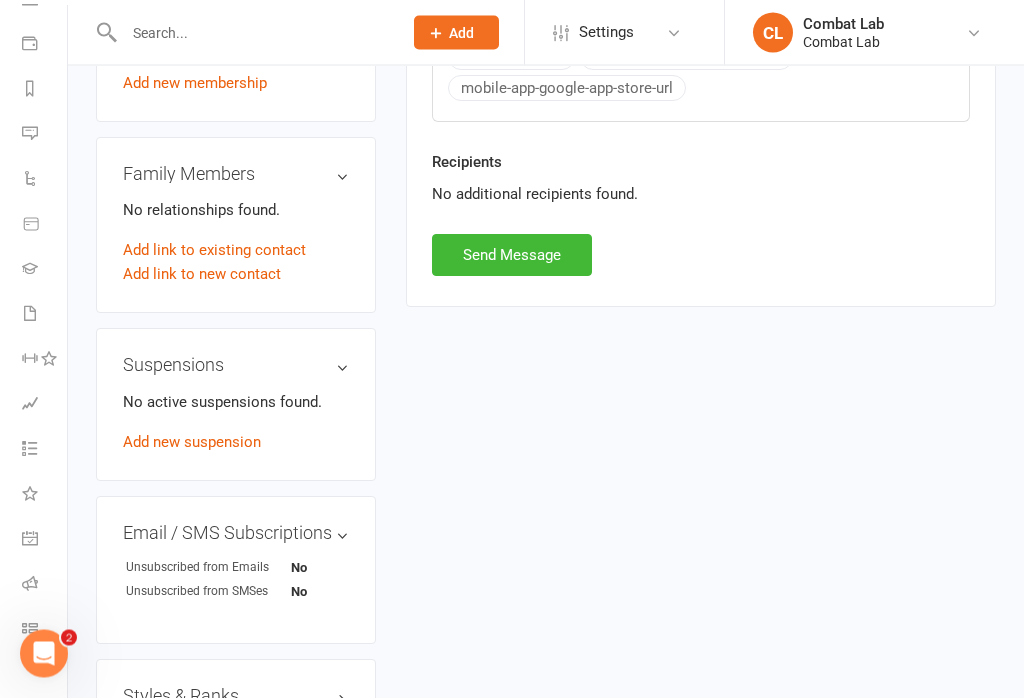 click on "Send Message" at bounding box center [512, 256] 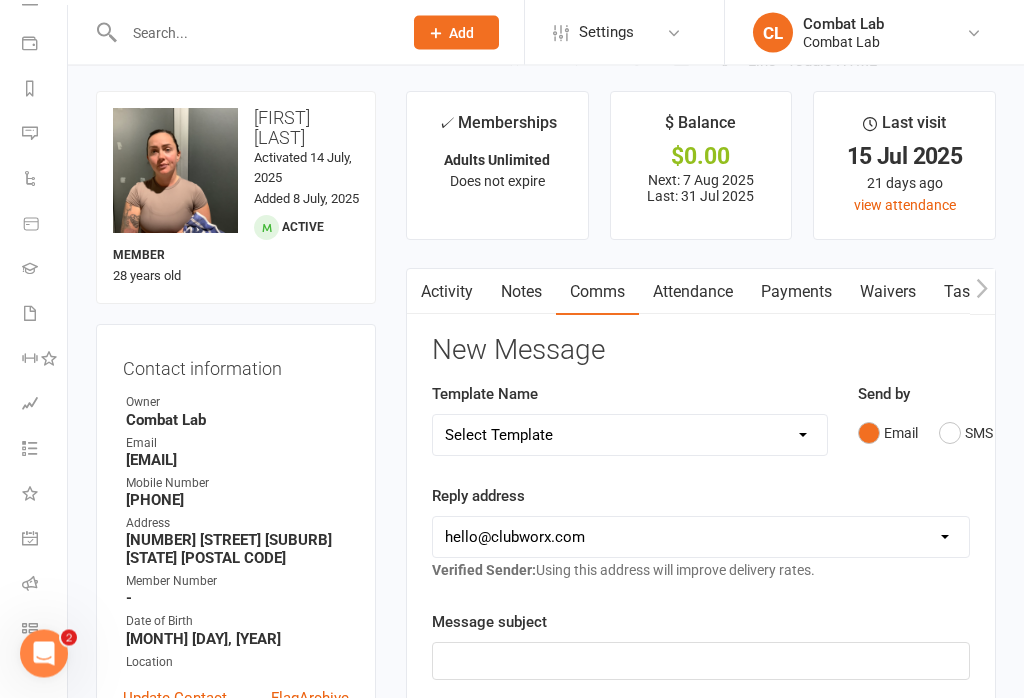 scroll, scrollTop: 0, scrollLeft: 0, axis: both 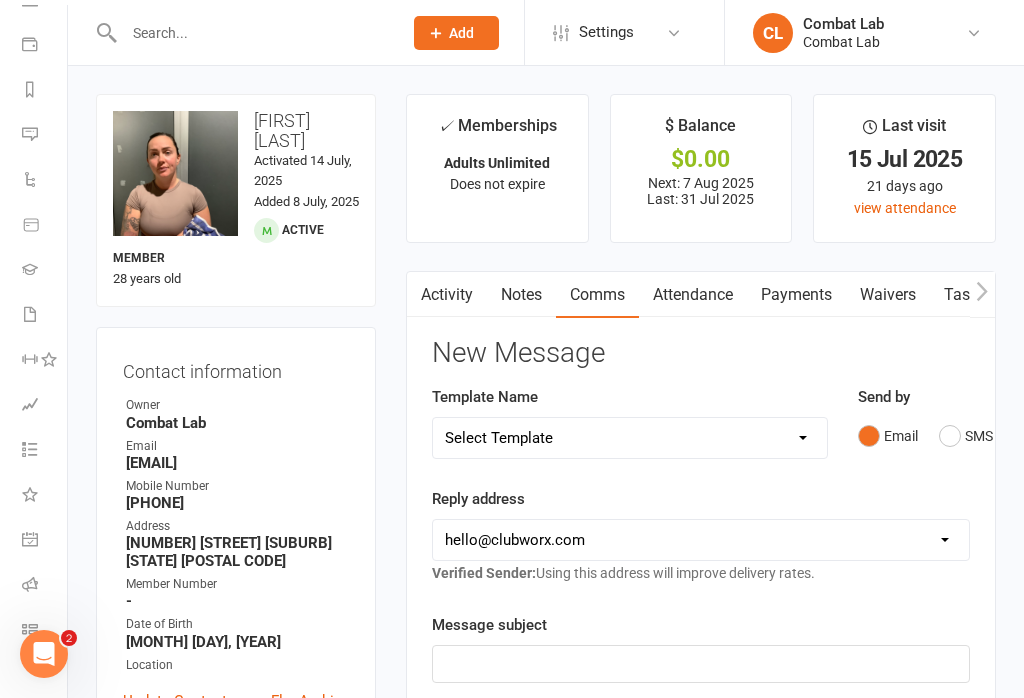 click on "Automations" at bounding box center [44, 181] 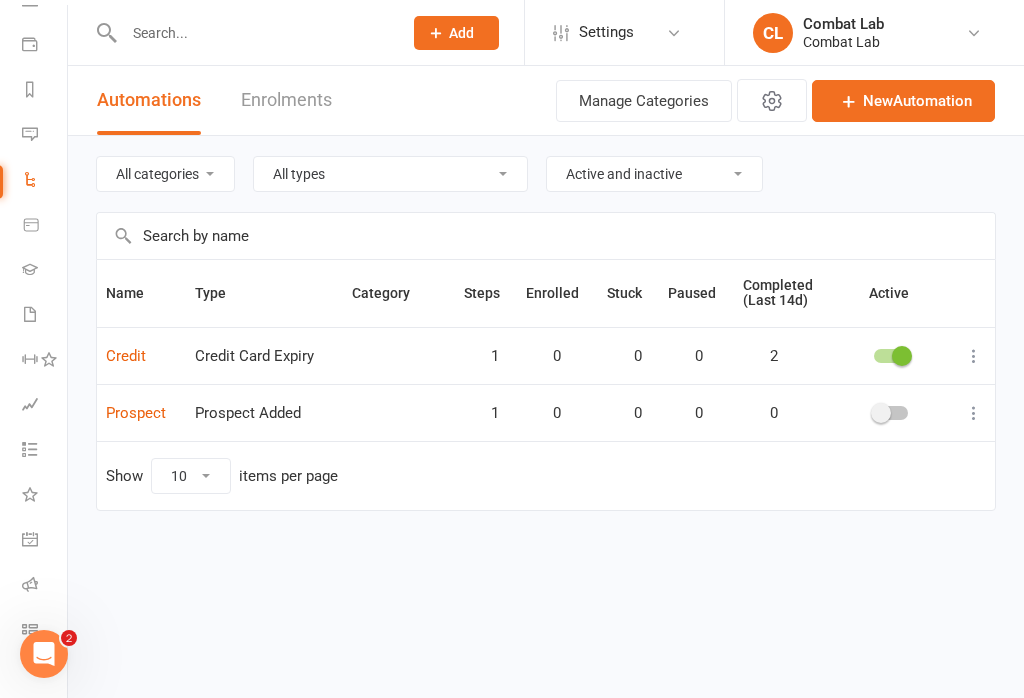 click at bounding box center (974, 356) 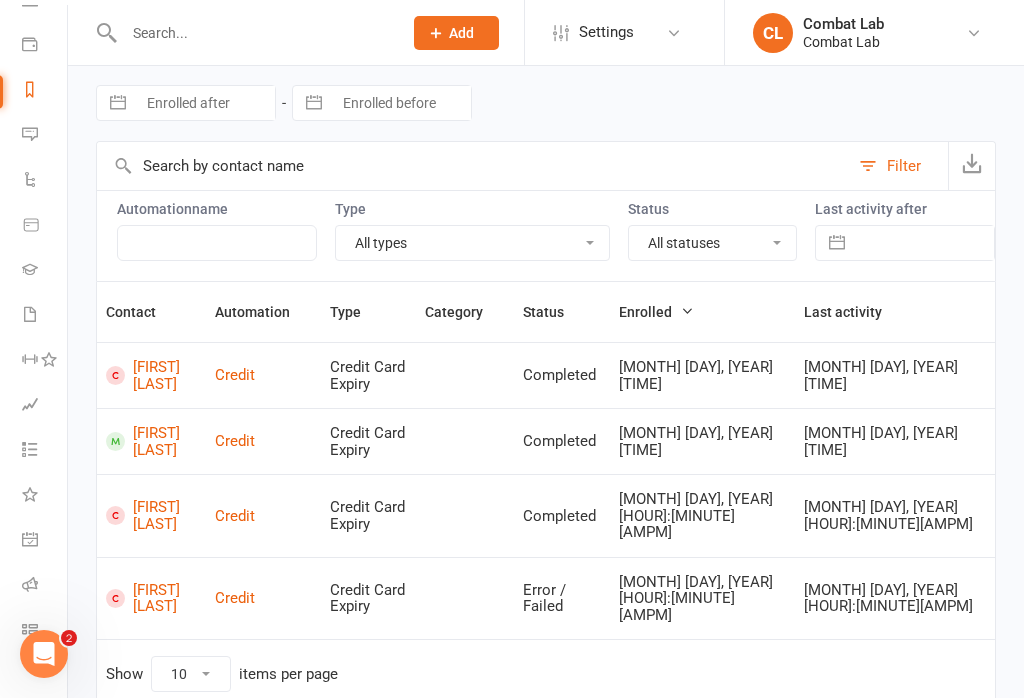scroll, scrollTop: 72, scrollLeft: 0, axis: vertical 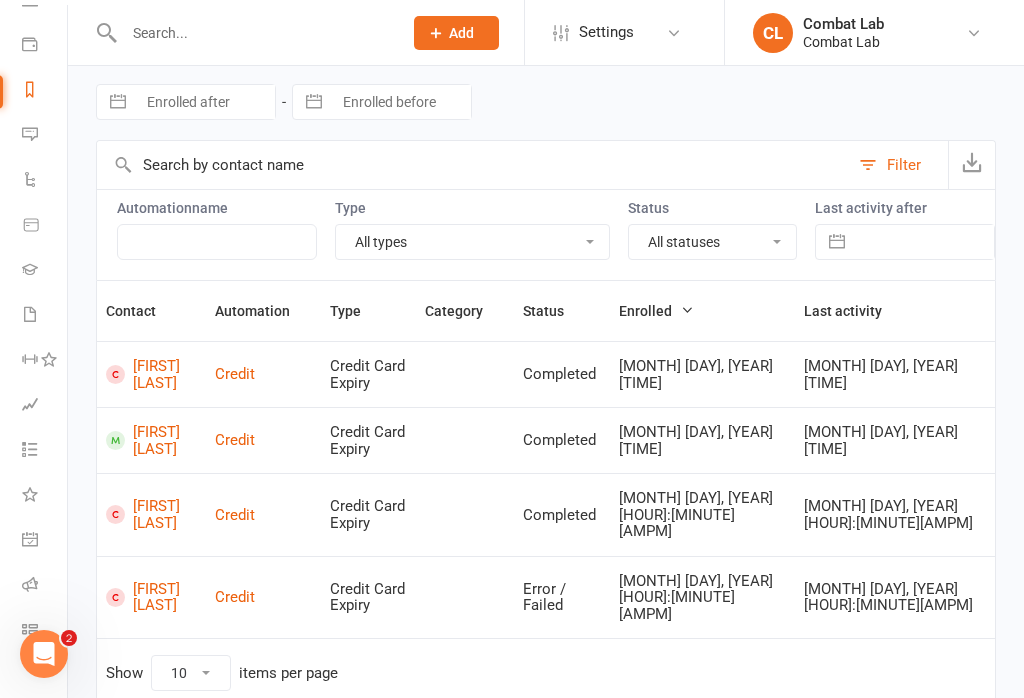 click on "Dylan Pearce" at bounding box center (151, 374) 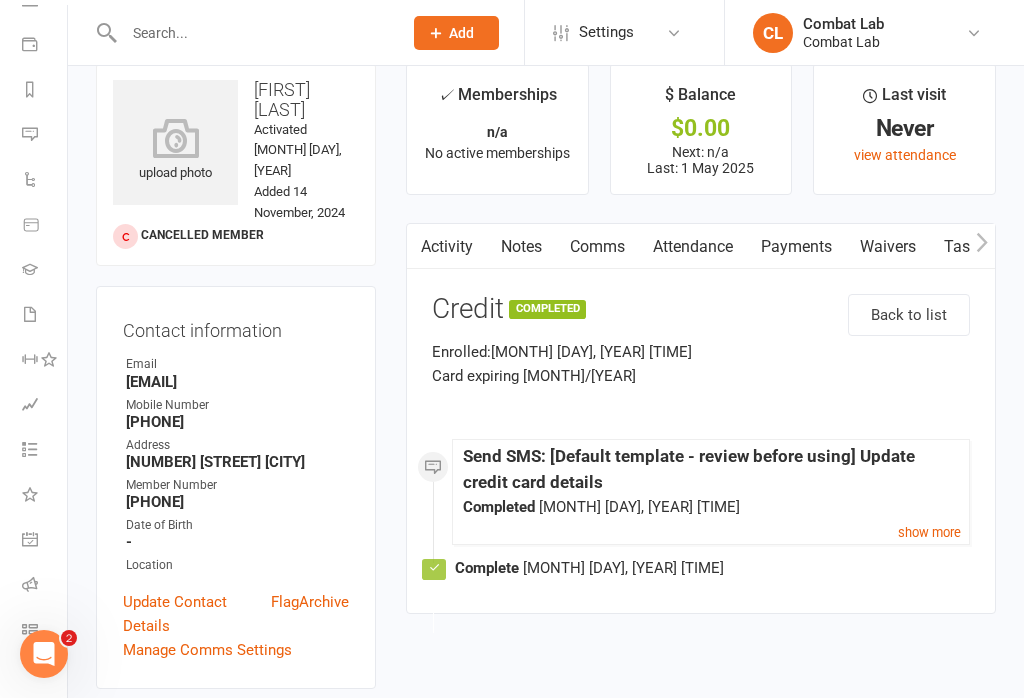 scroll, scrollTop: 30, scrollLeft: 0, axis: vertical 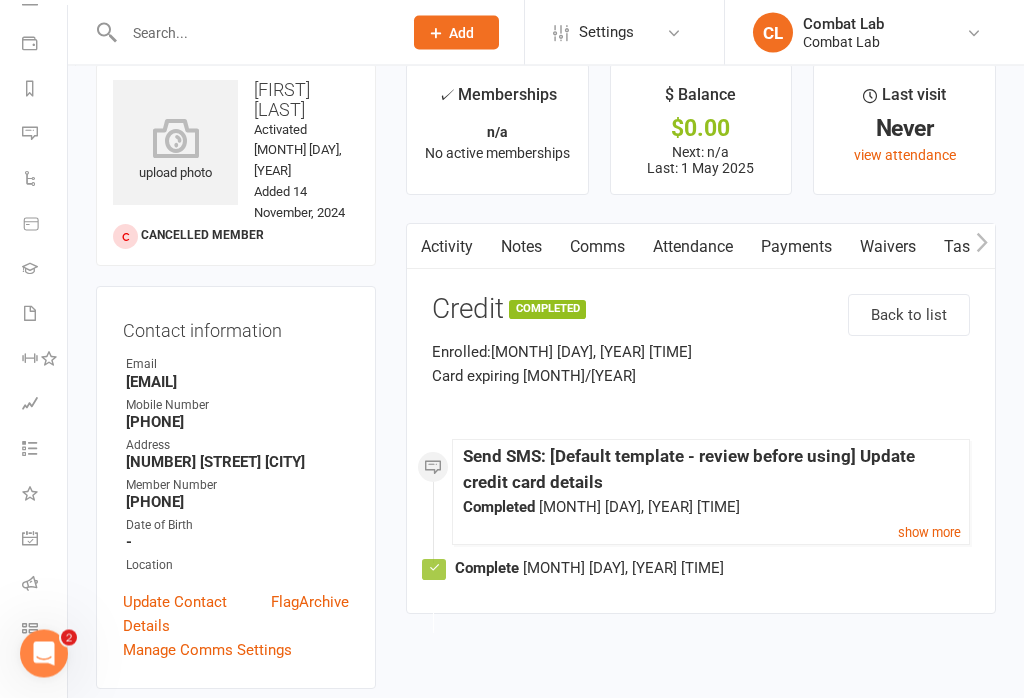 click on "Payments" at bounding box center (796, 248) 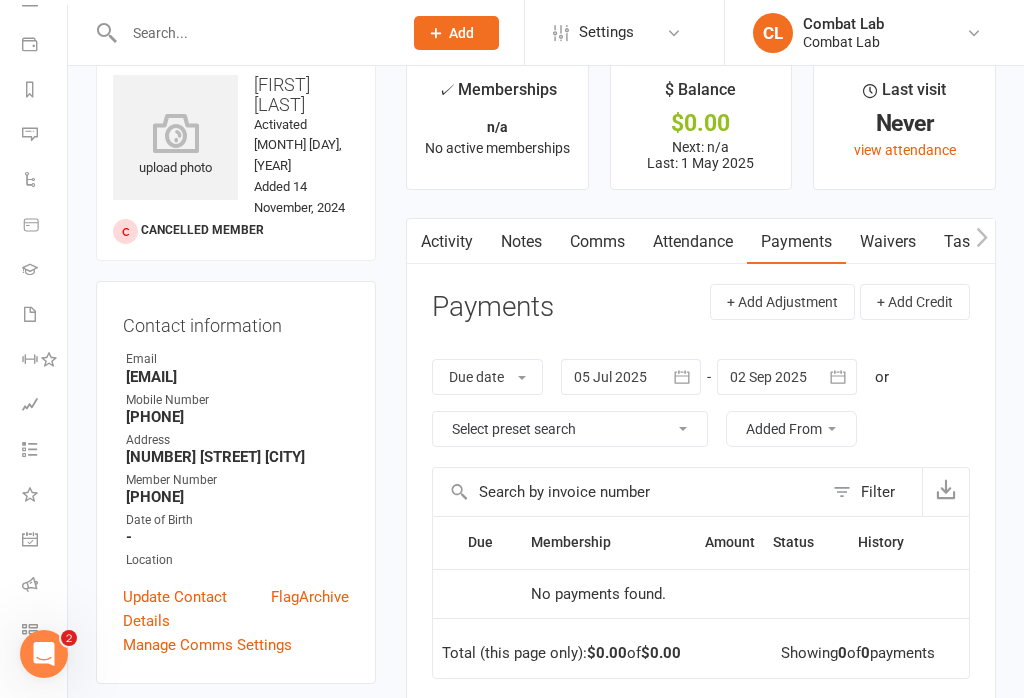 scroll, scrollTop: 35, scrollLeft: 0, axis: vertical 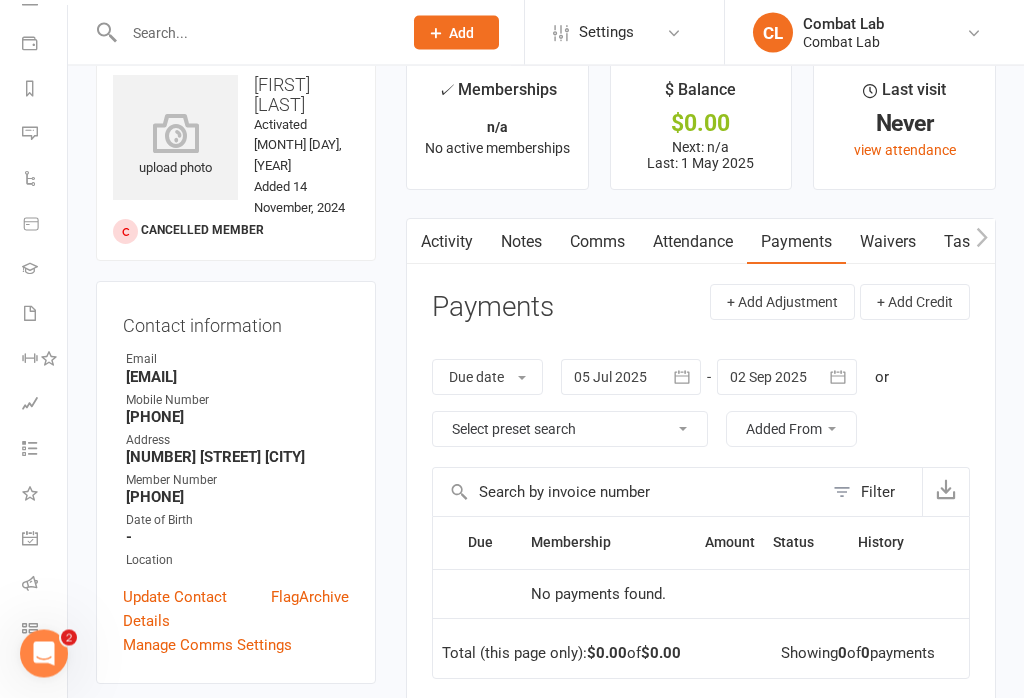 click on "Activity" at bounding box center (447, 243) 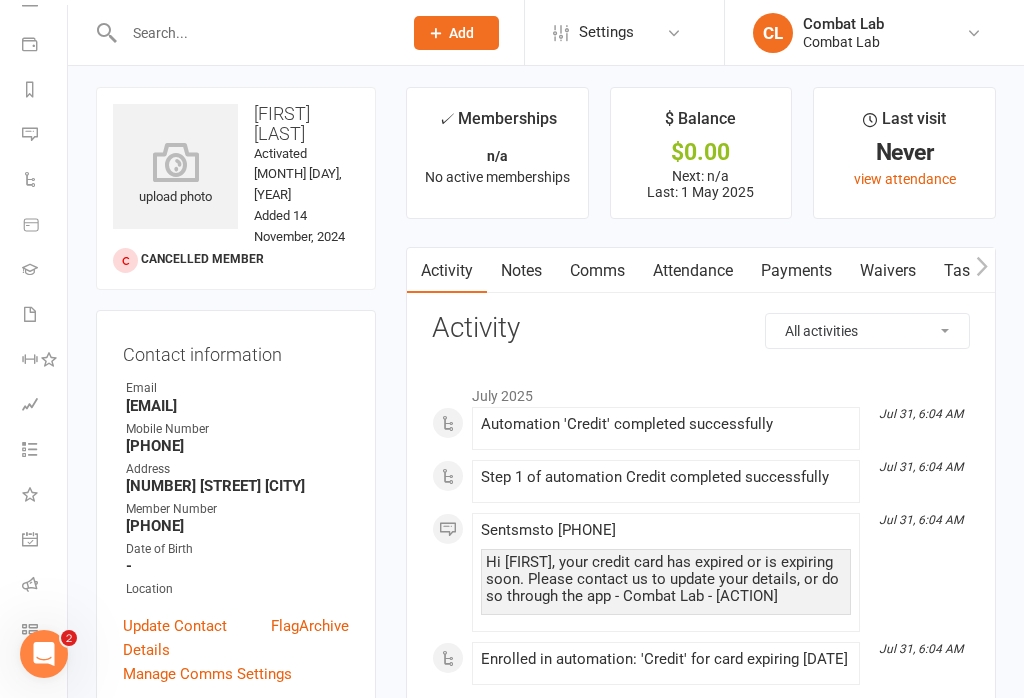 scroll, scrollTop: 0, scrollLeft: 0, axis: both 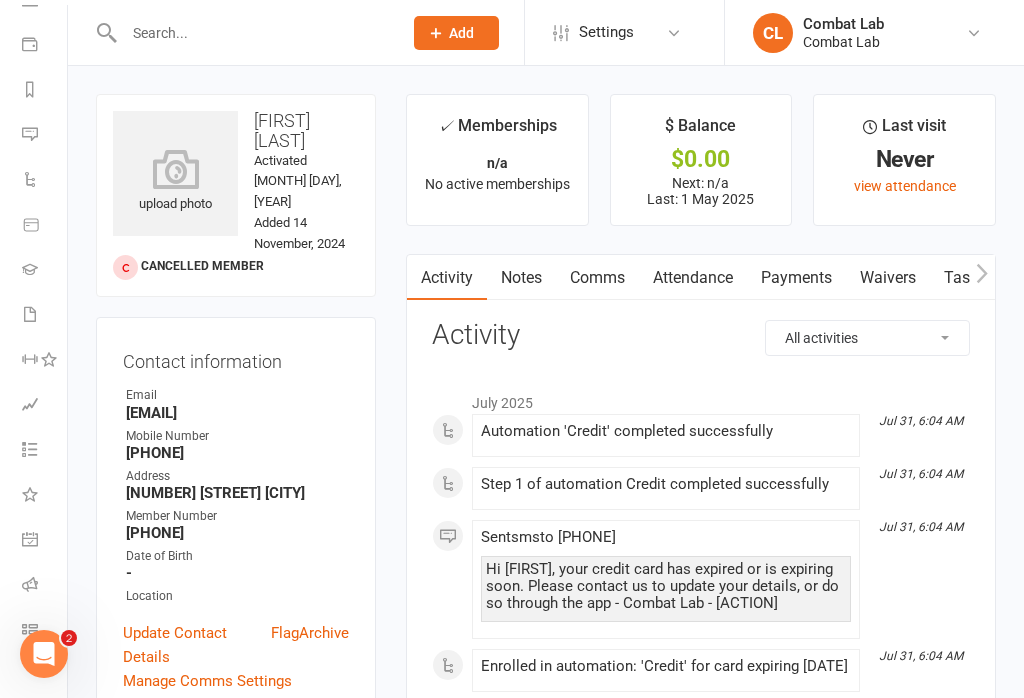 click on "Comms" at bounding box center [597, 278] 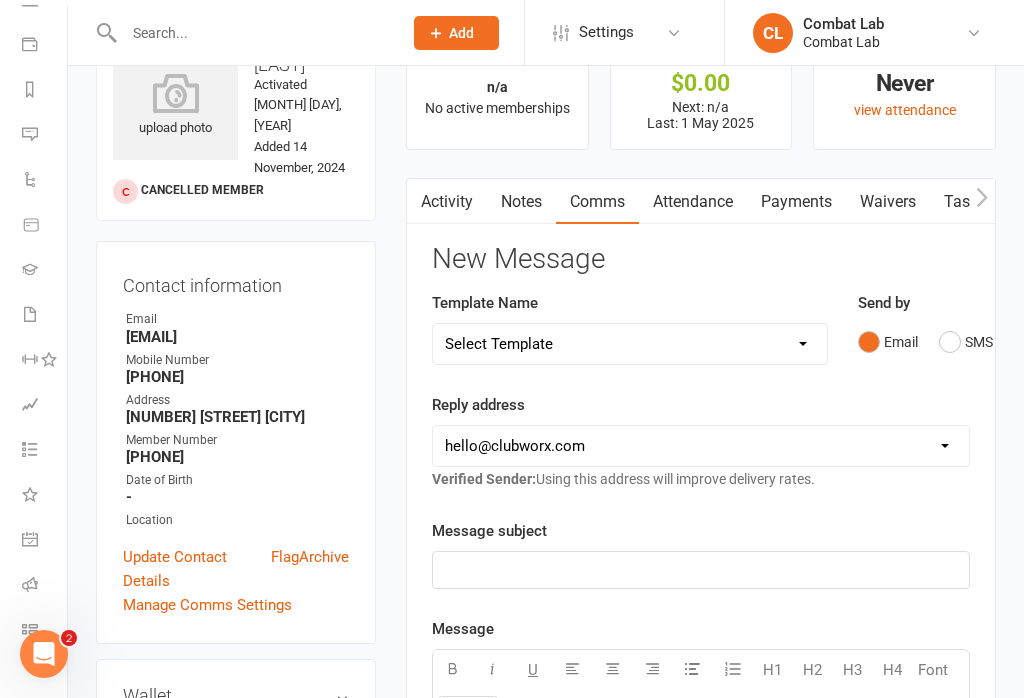 scroll, scrollTop: 0, scrollLeft: 0, axis: both 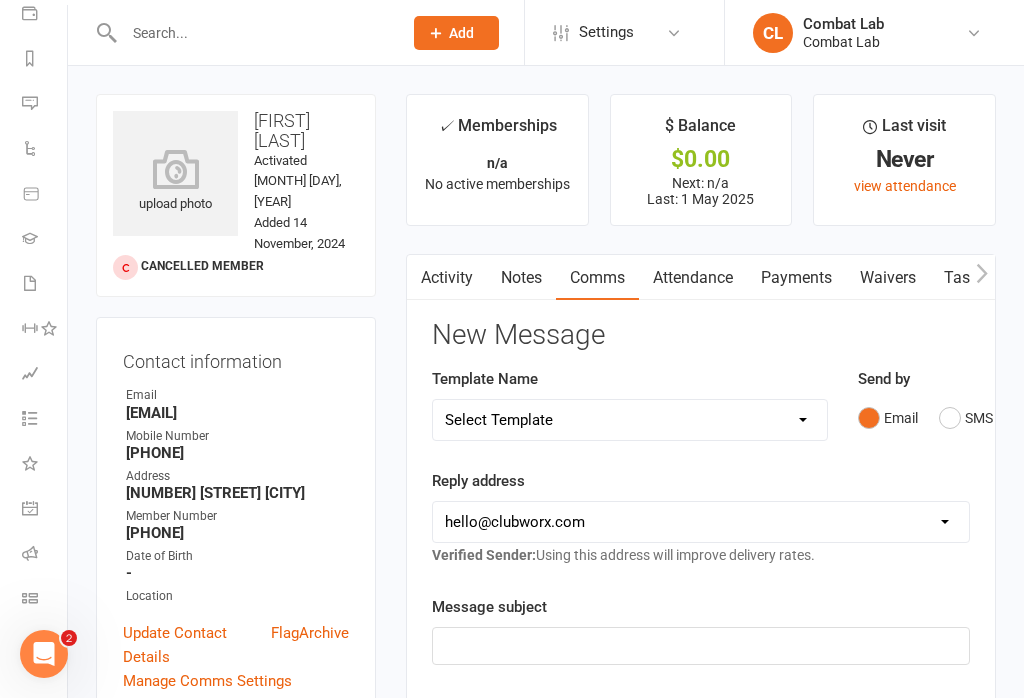 click on "Class check-in" at bounding box center [44, 600] 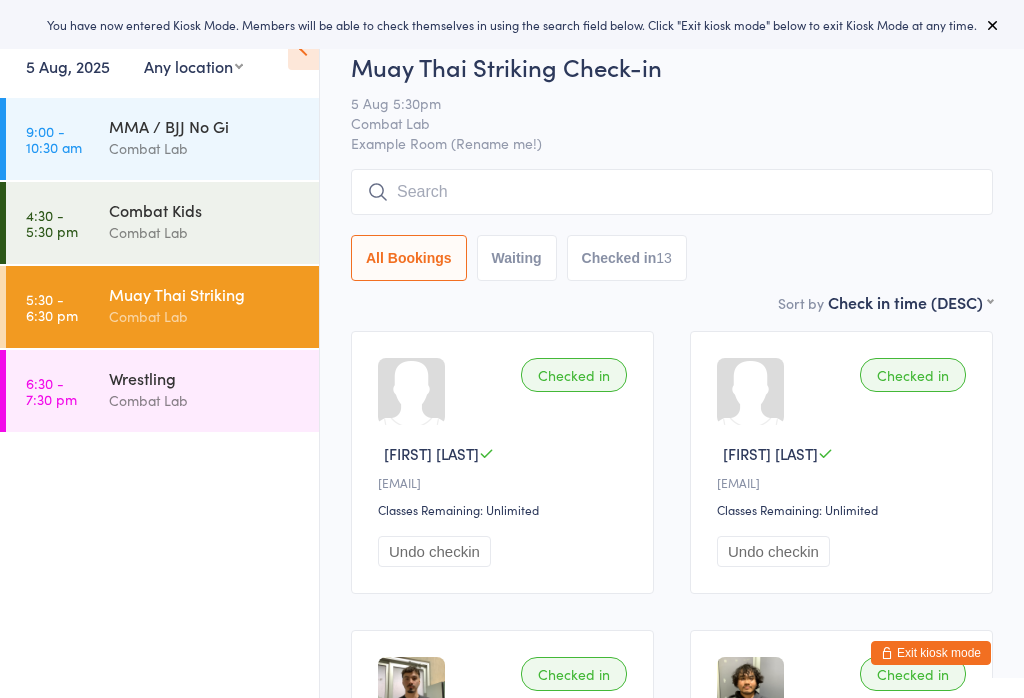 scroll, scrollTop: 0, scrollLeft: 0, axis: both 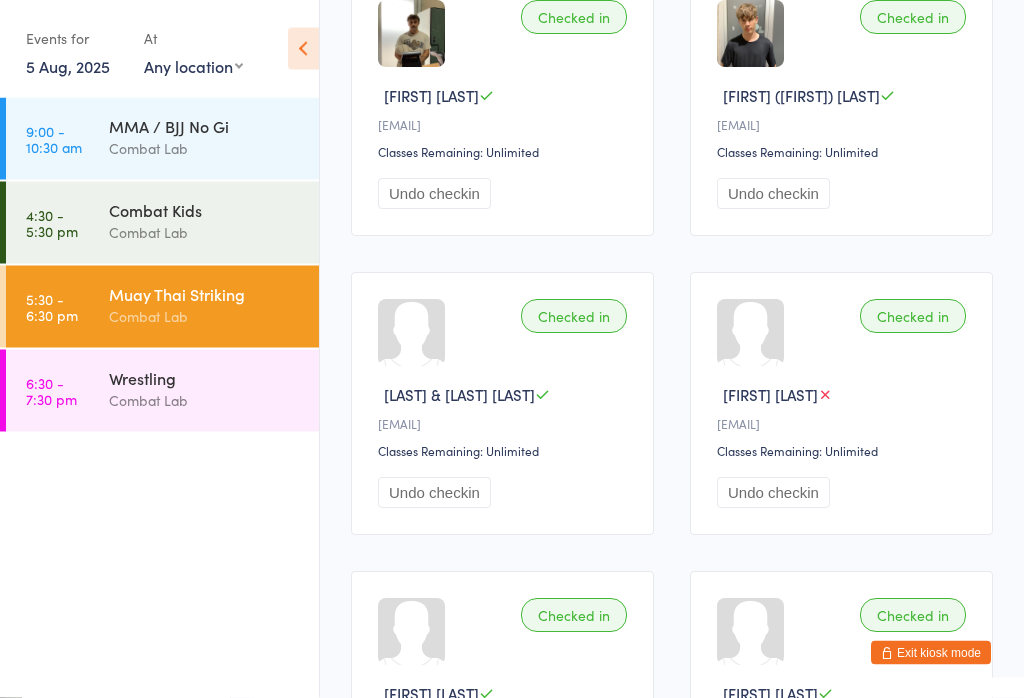 click on "j••••••••••7@gmail.com" at bounding box center [844, 424] 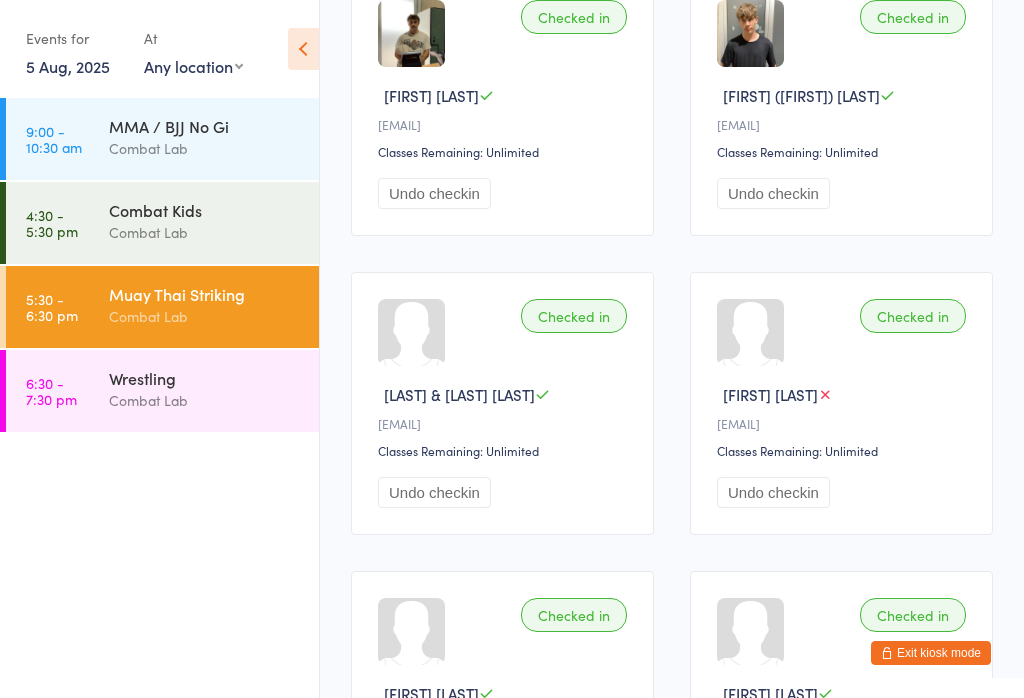 click on "Checked in Jackson S  j••••••••••7@gmail.com Classes Remaining: Unlimited   Undo checkin" at bounding box center (841, 403) 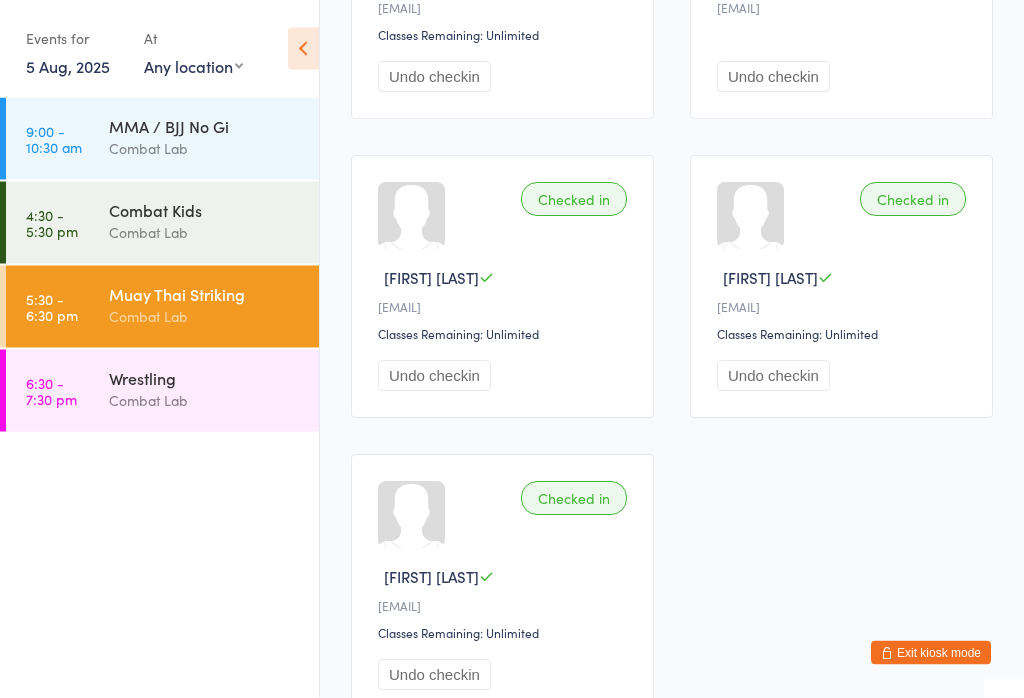 scroll, scrollTop: 1859, scrollLeft: 0, axis: vertical 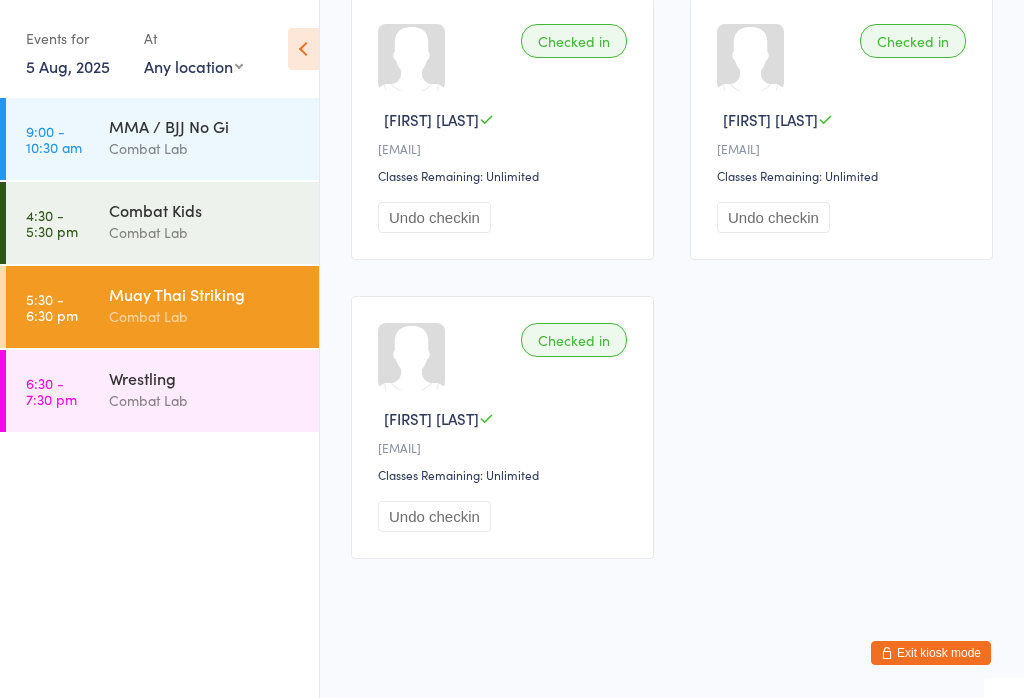 click on "Exit kiosk mode" at bounding box center (931, 653) 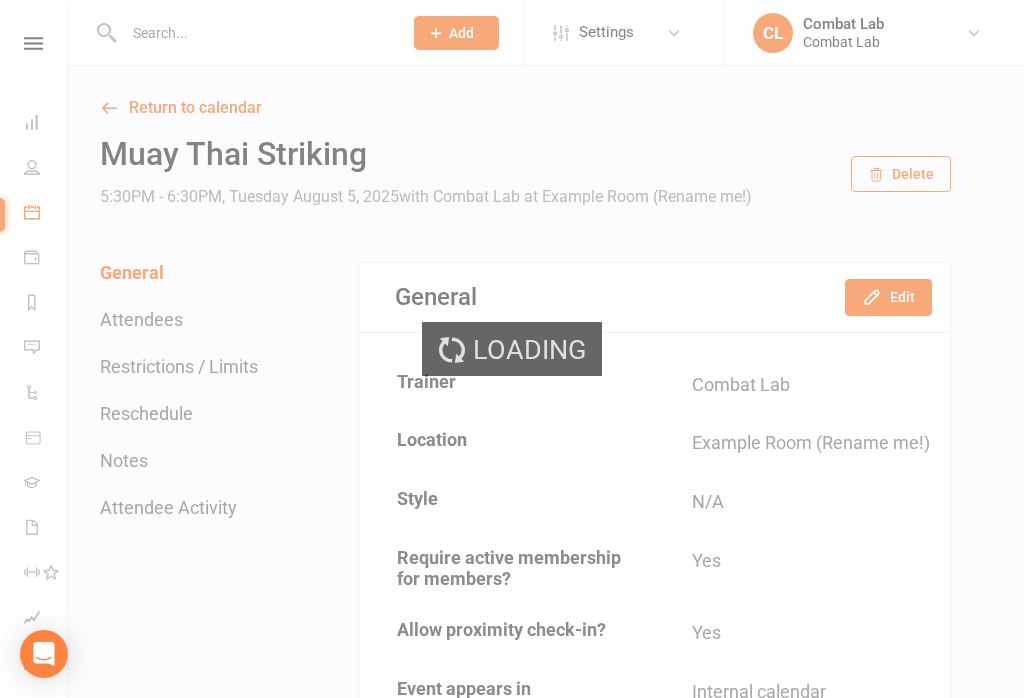 scroll, scrollTop: 0, scrollLeft: 0, axis: both 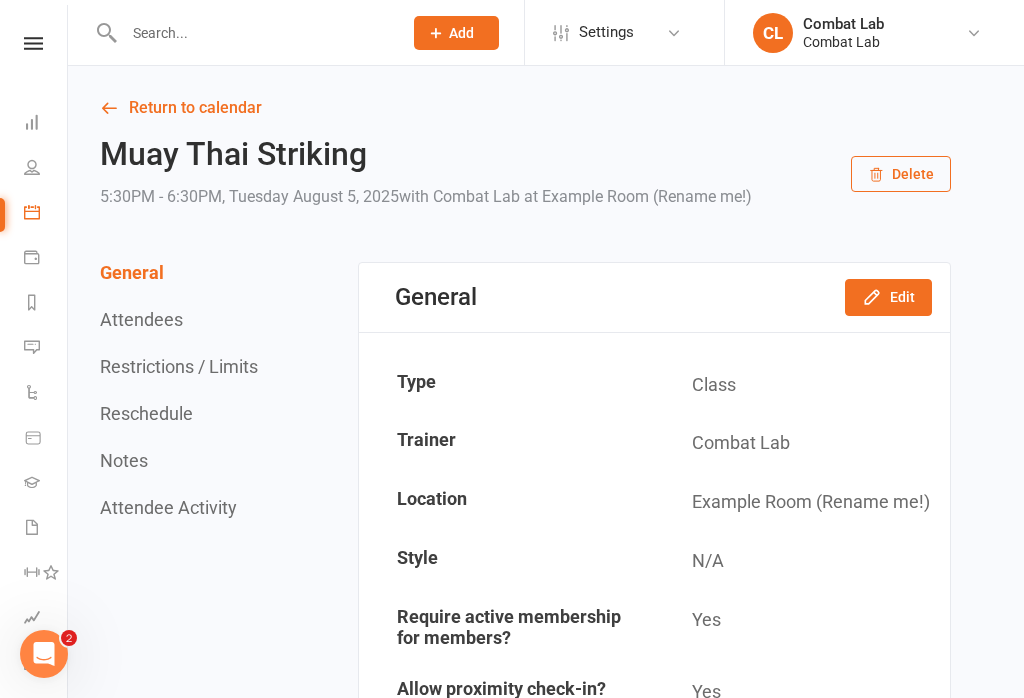 click at bounding box center [253, 33] 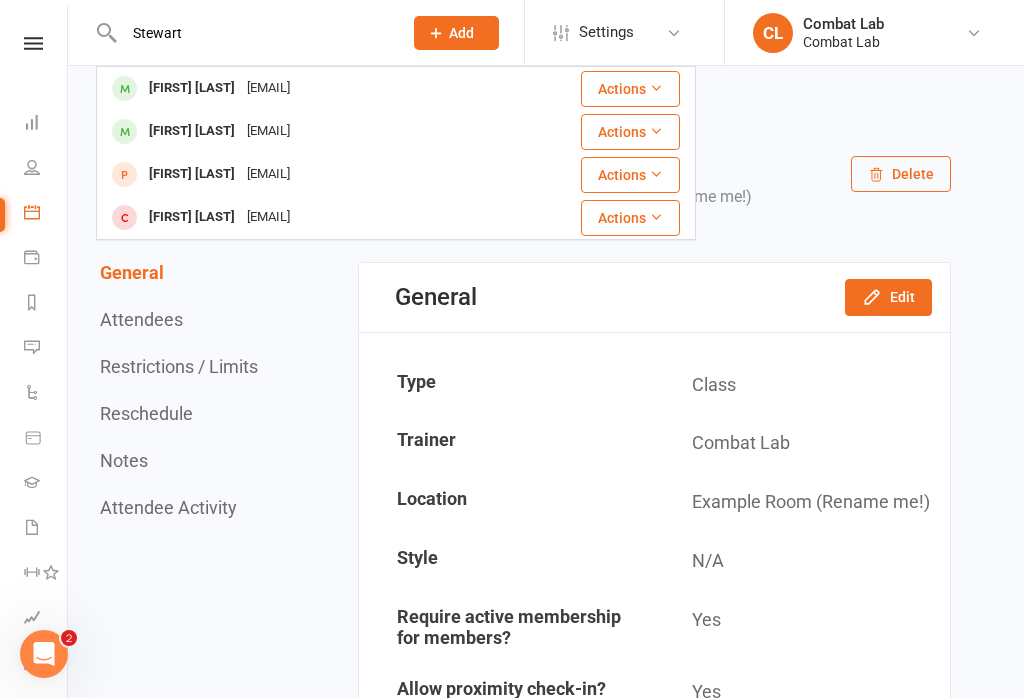 type on "Stewart" 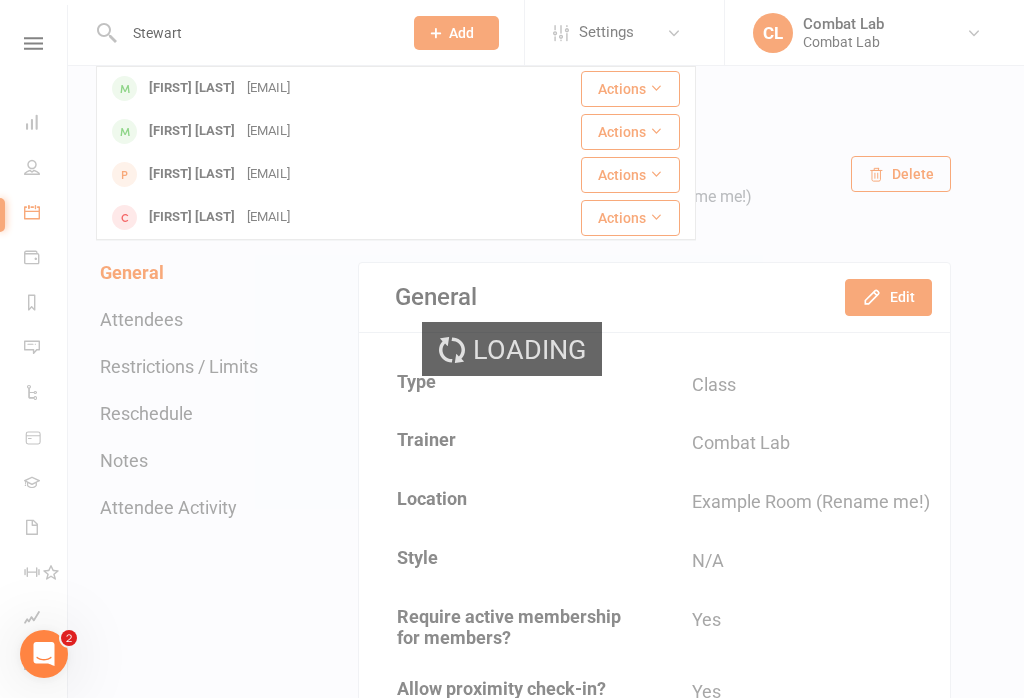 type 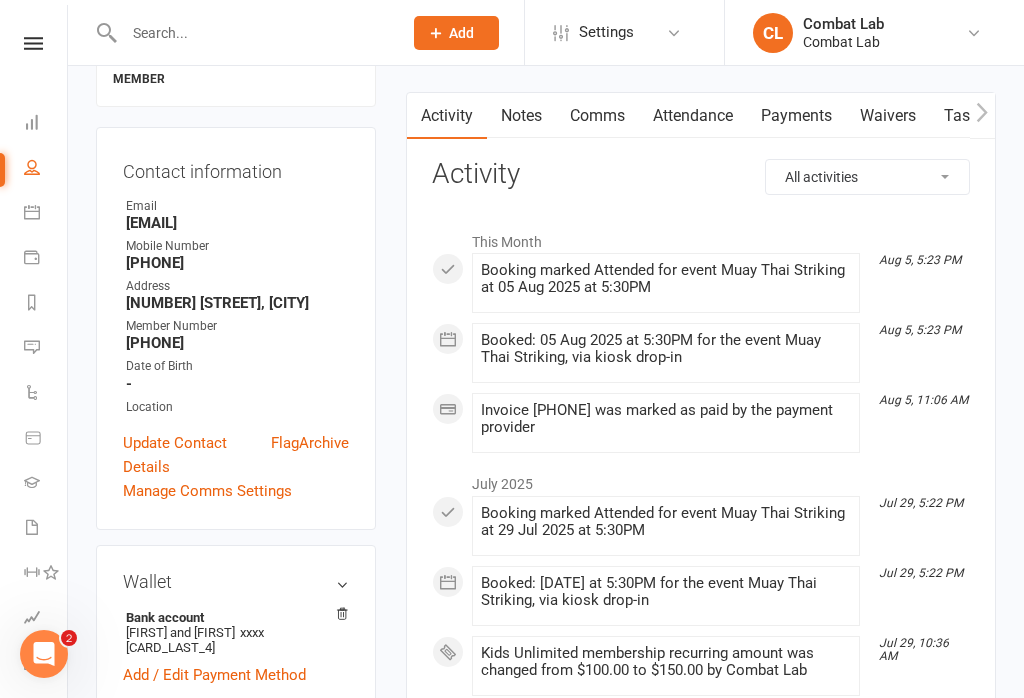 scroll, scrollTop: 178, scrollLeft: 0, axis: vertical 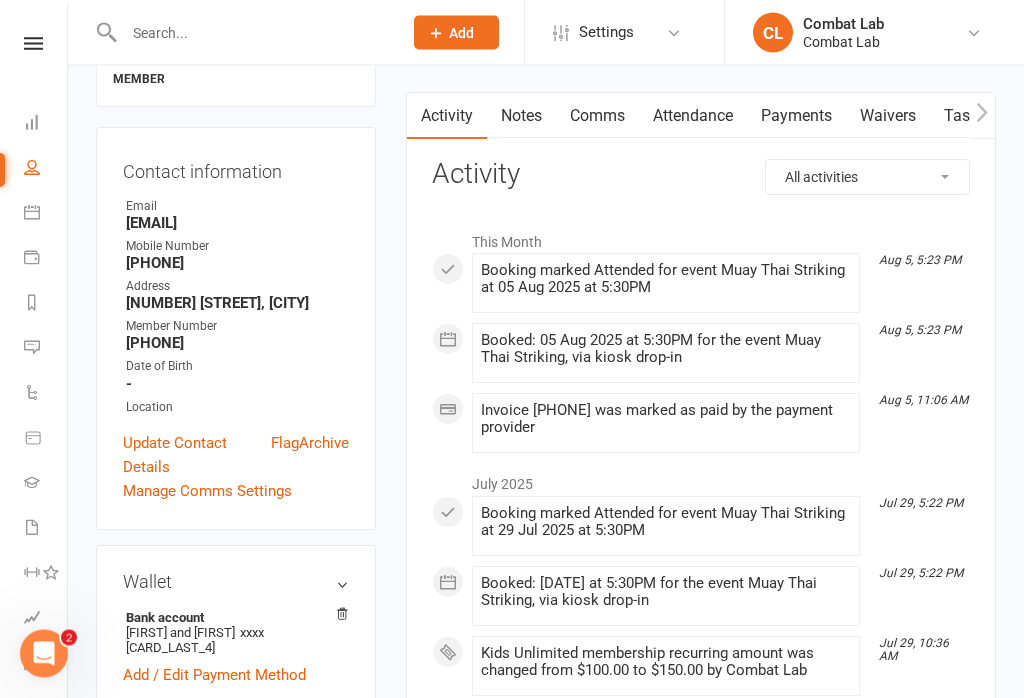 click on "Payments" at bounding box center (796, 117) 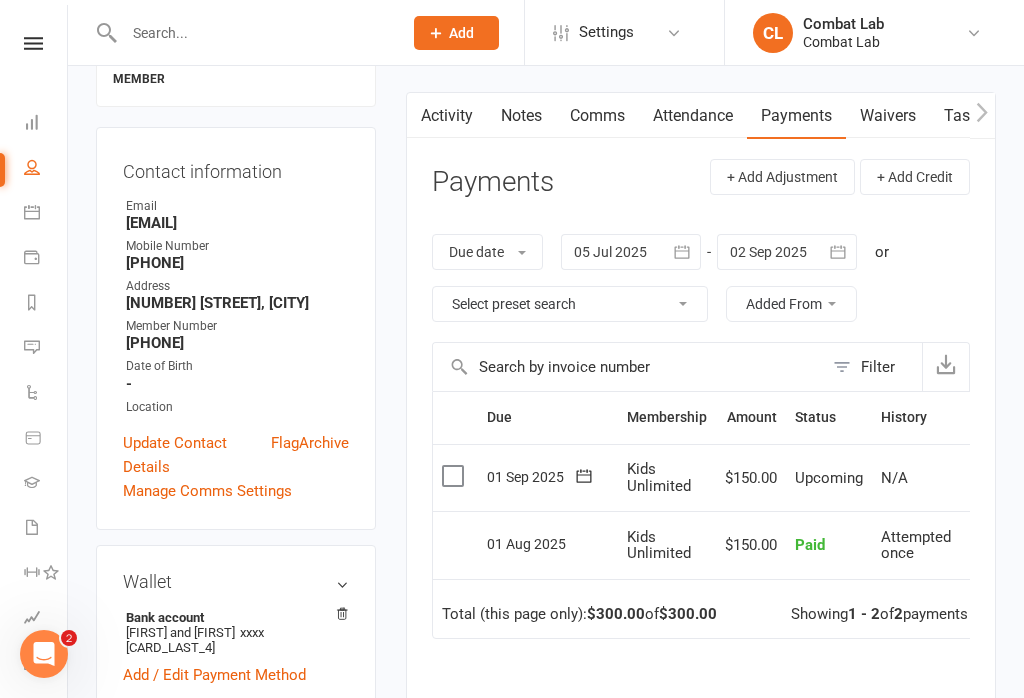 click at bounding box center (683, 252) 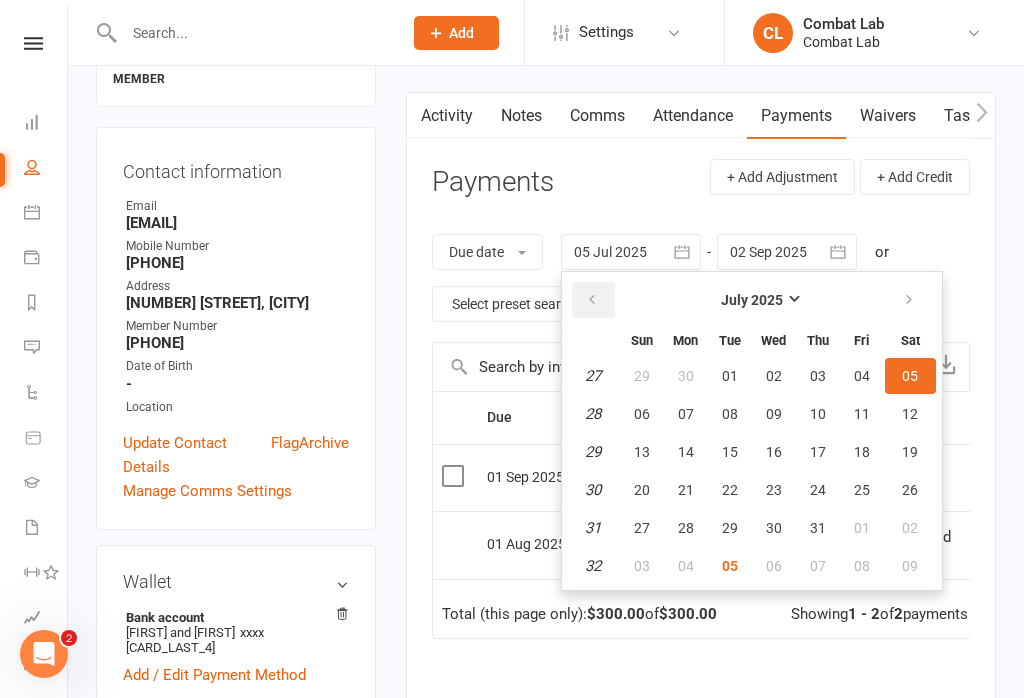 click at bounding box center [593, 300] 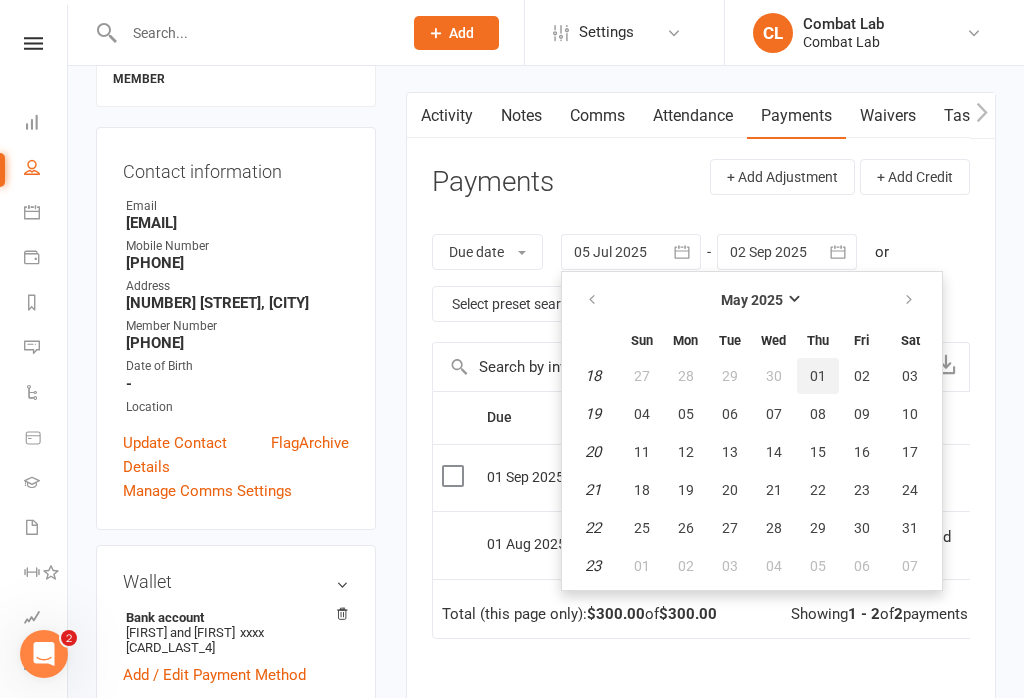 click on "01" at bounding box center (818, 376) 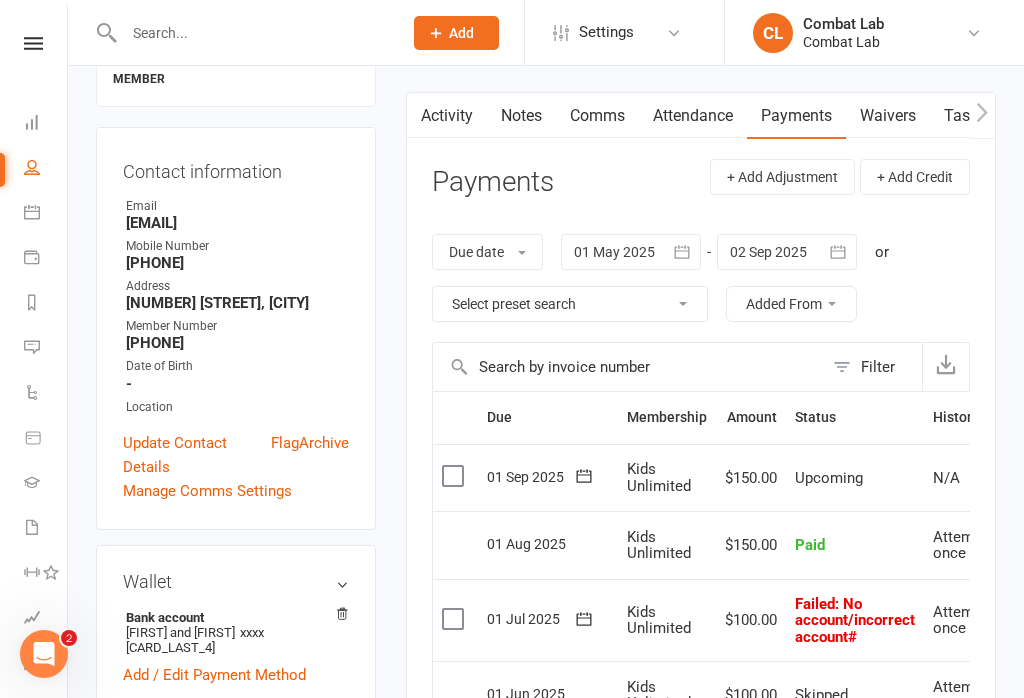 scroll, scrollTop: 0, scrollLeft: 0, axis: both 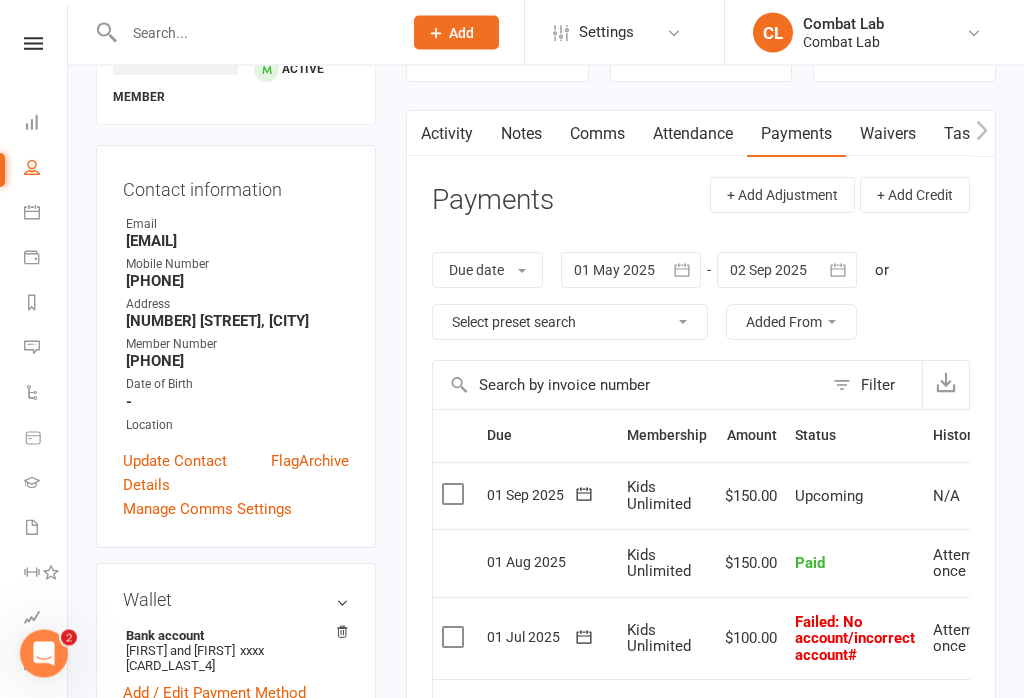 click 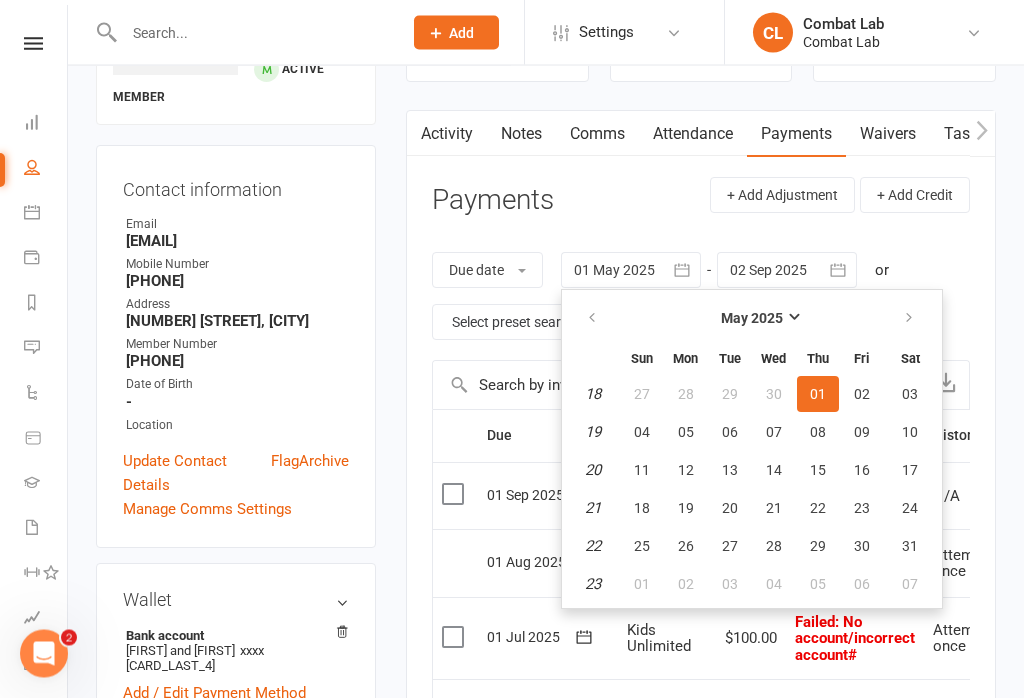 scroll, scrollTop: 161, scrollLeft: 0, axis: vertical 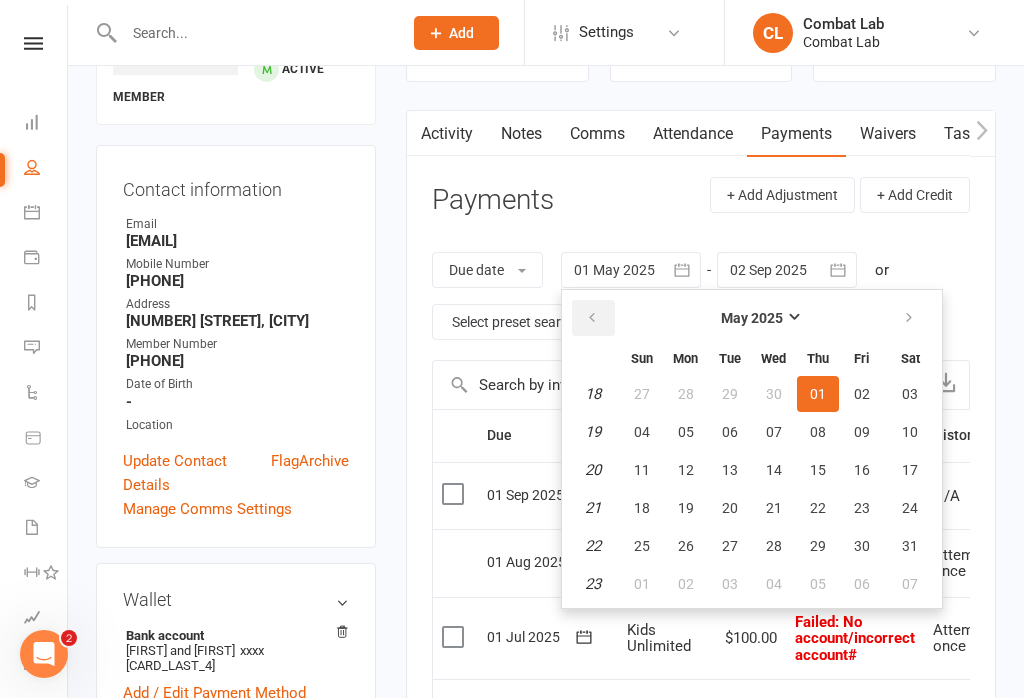 click at bounding box center (592, 318) 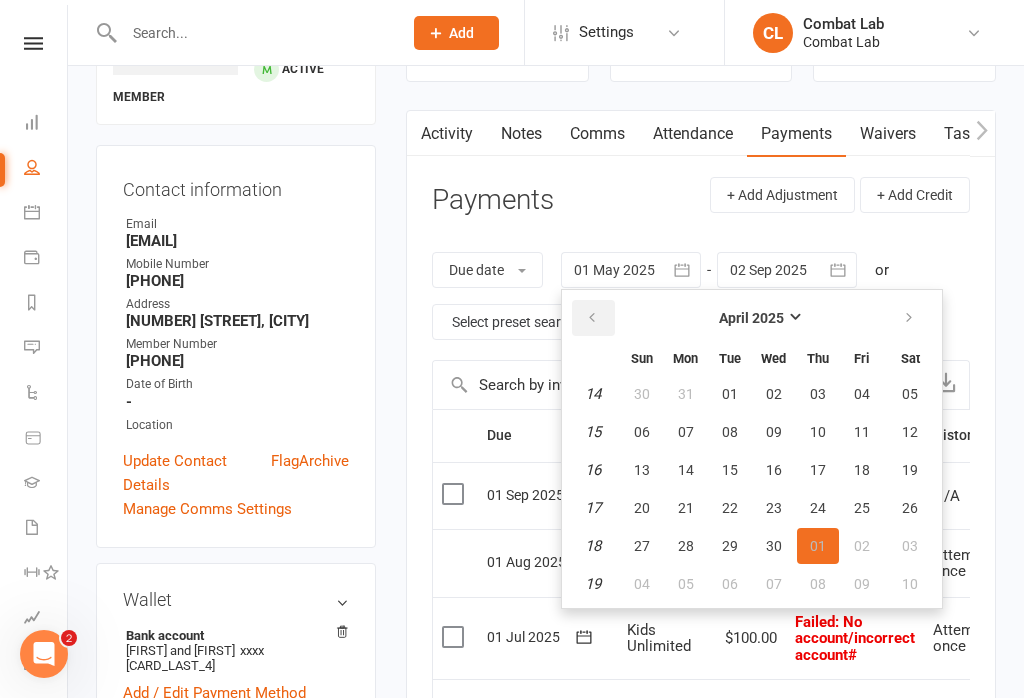 click at bounding box center (592, 318) 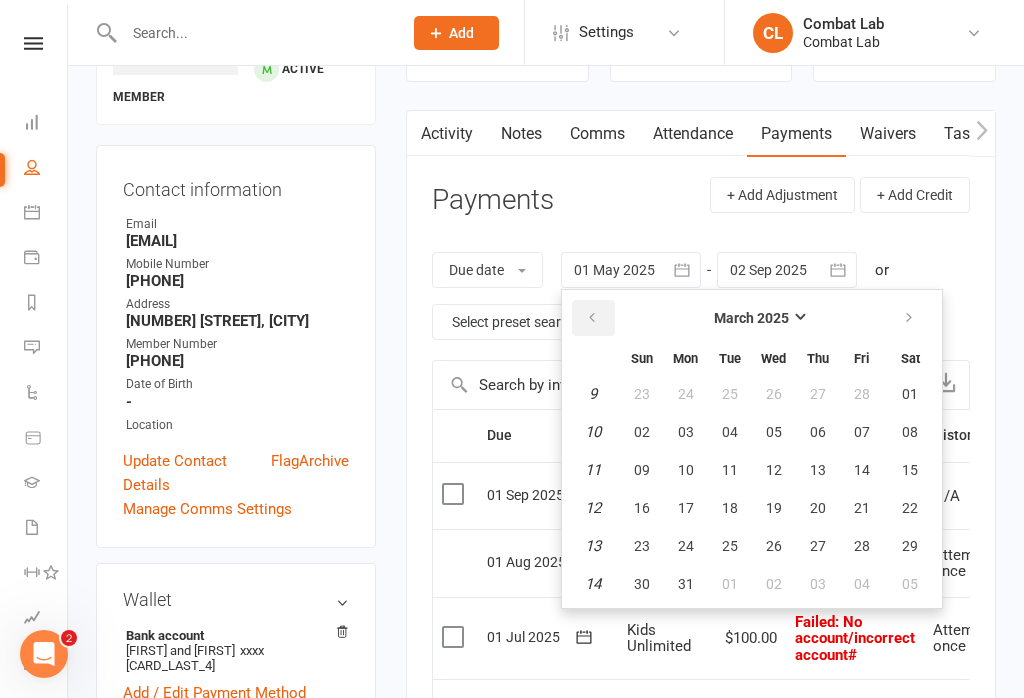 click at bounding box center (593, 318) 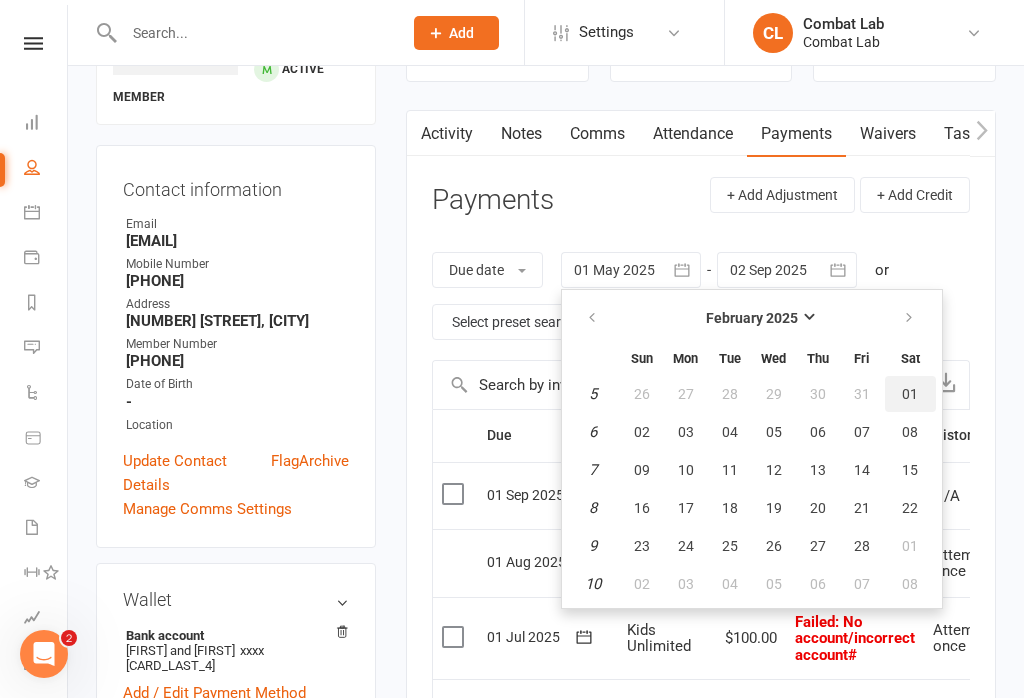 click on "01" at bounding box center [910, 394] 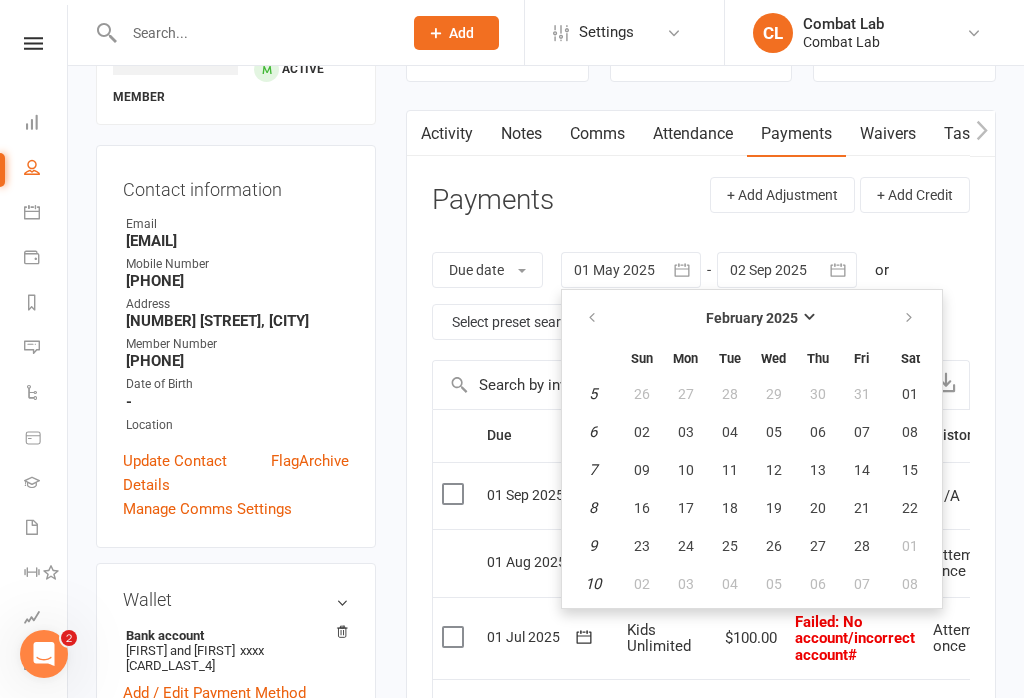 type on "01 Feb 2025" 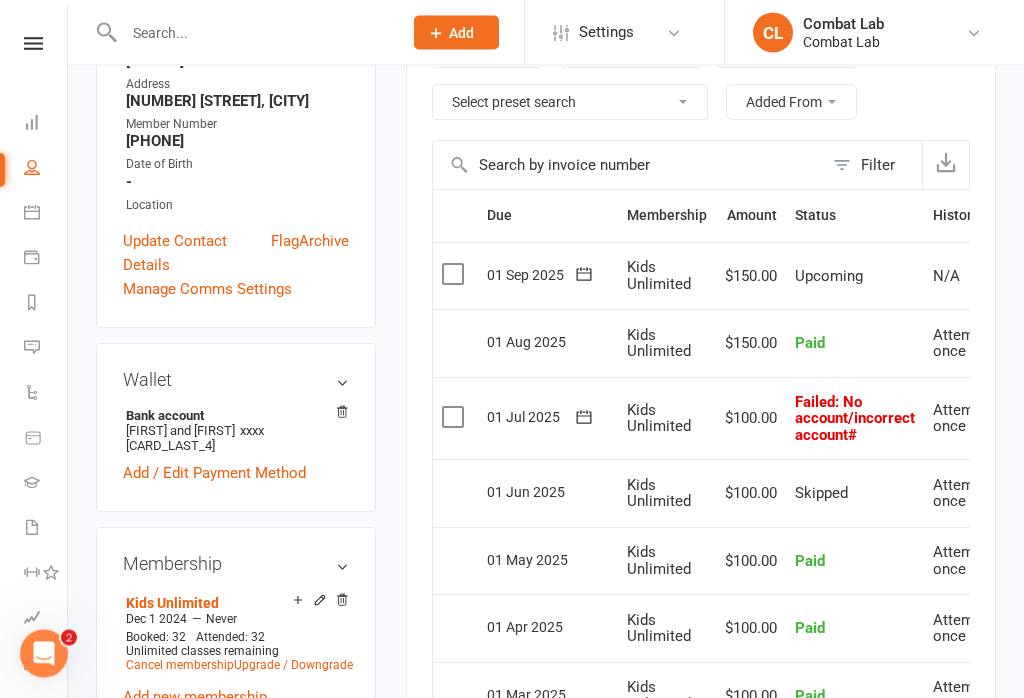 scroll, scrollTop: 379, scrollLeft: 0, axis: vertical 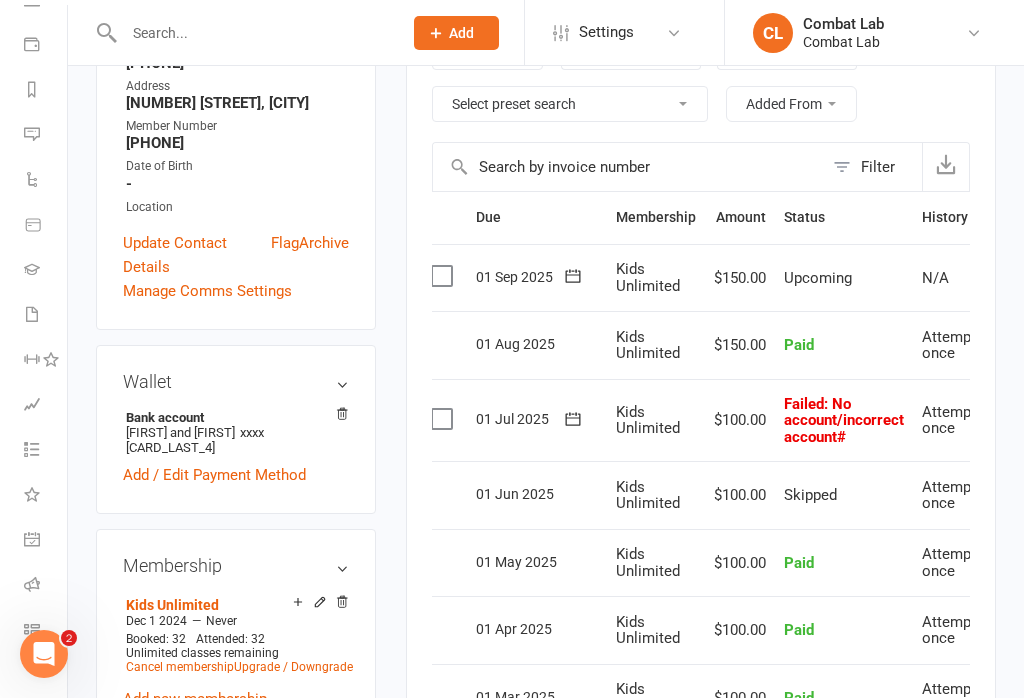 click on "Class check-in" at bounding box center [46, 631] 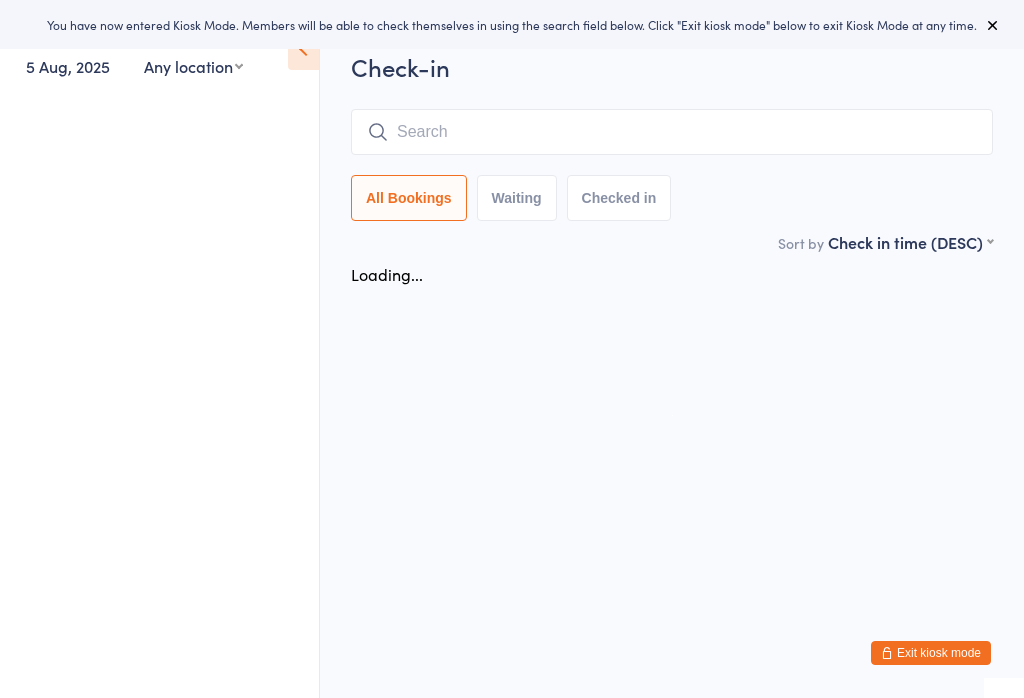 scroll, scrollTop: 0, scrollLeft: 0, axis: both 